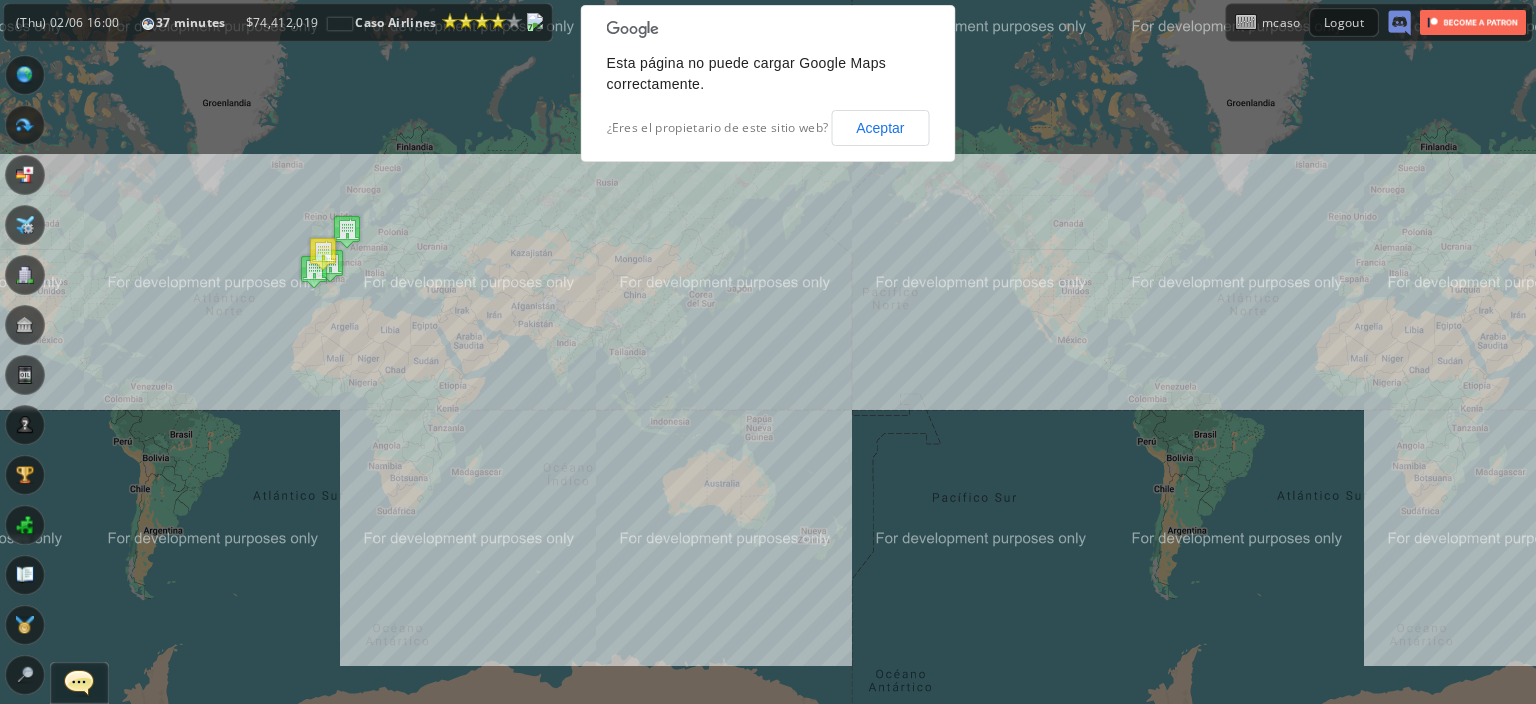 scroll, scrollTop: 0, scrollLeft: 0, axis: both 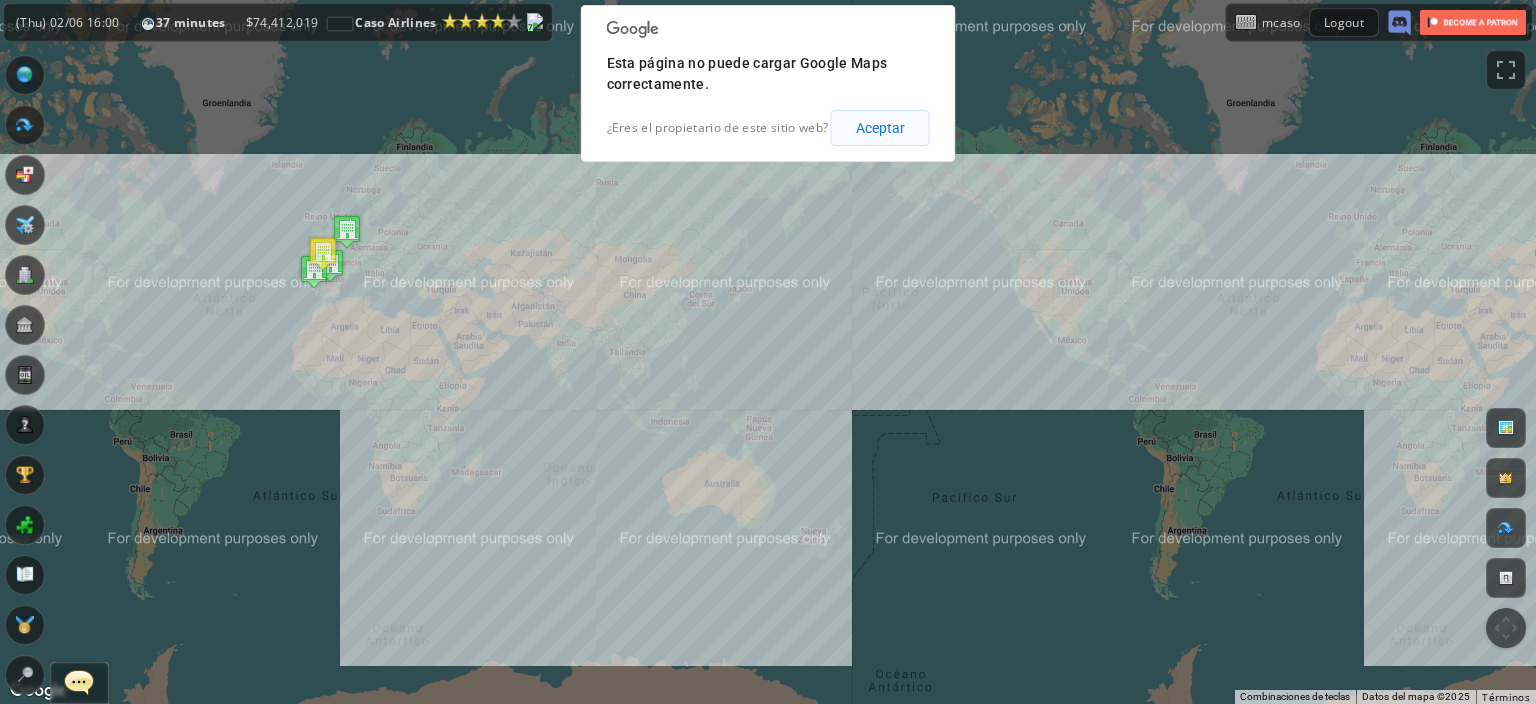 click on "Aceptar" at bounding box center (880, 128) 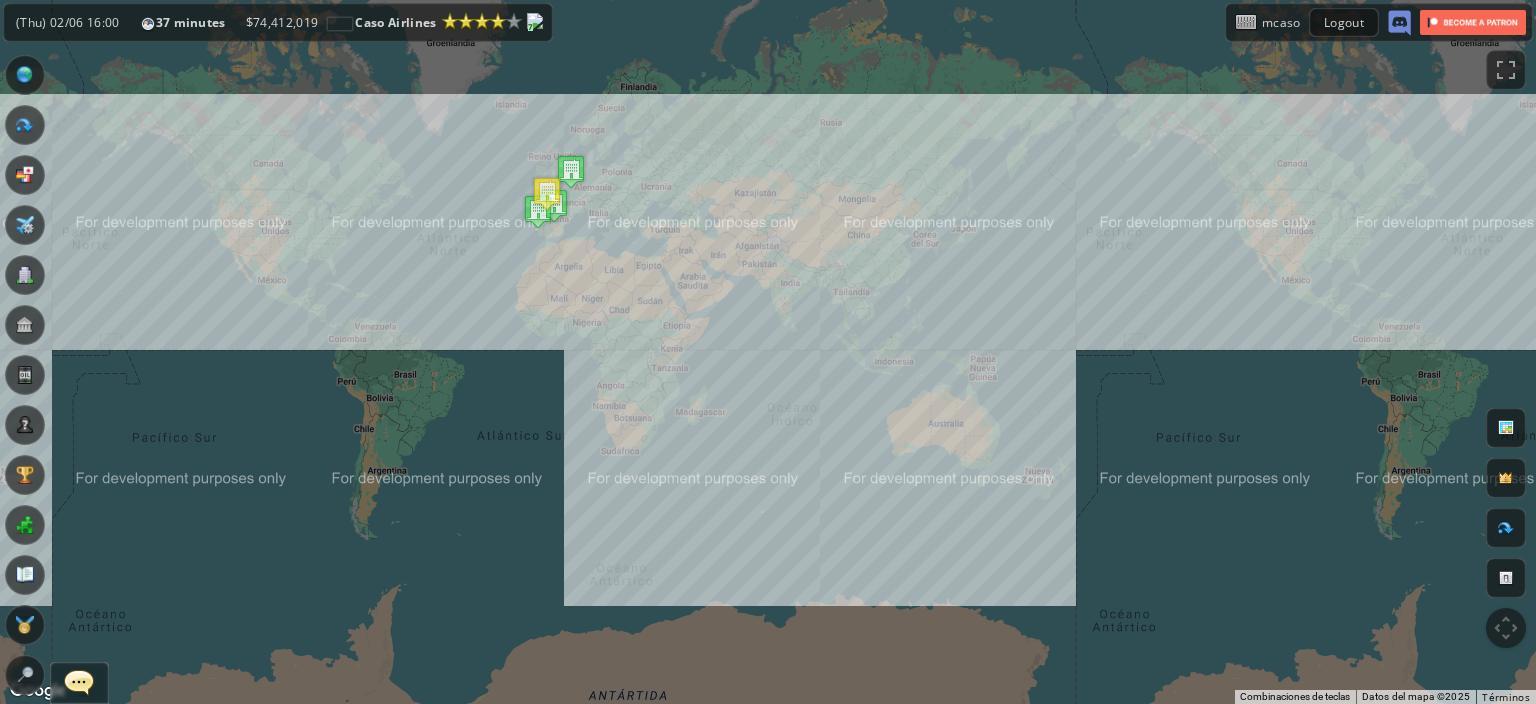 drag, startPoint x: 538, startPoint y: 258, endPoint x: 765, endPoint y: 198, distance: 234.79565 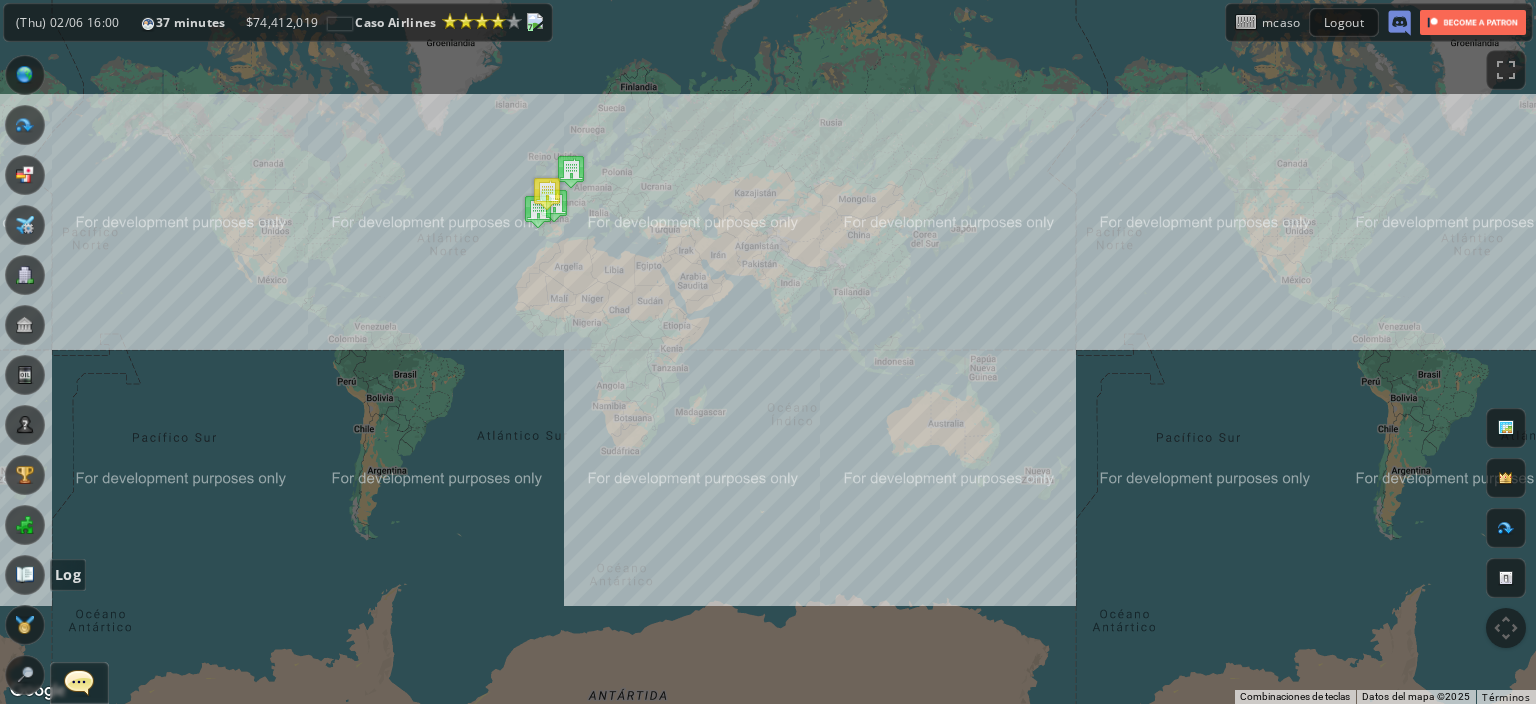click at bounding box center [25, 575] 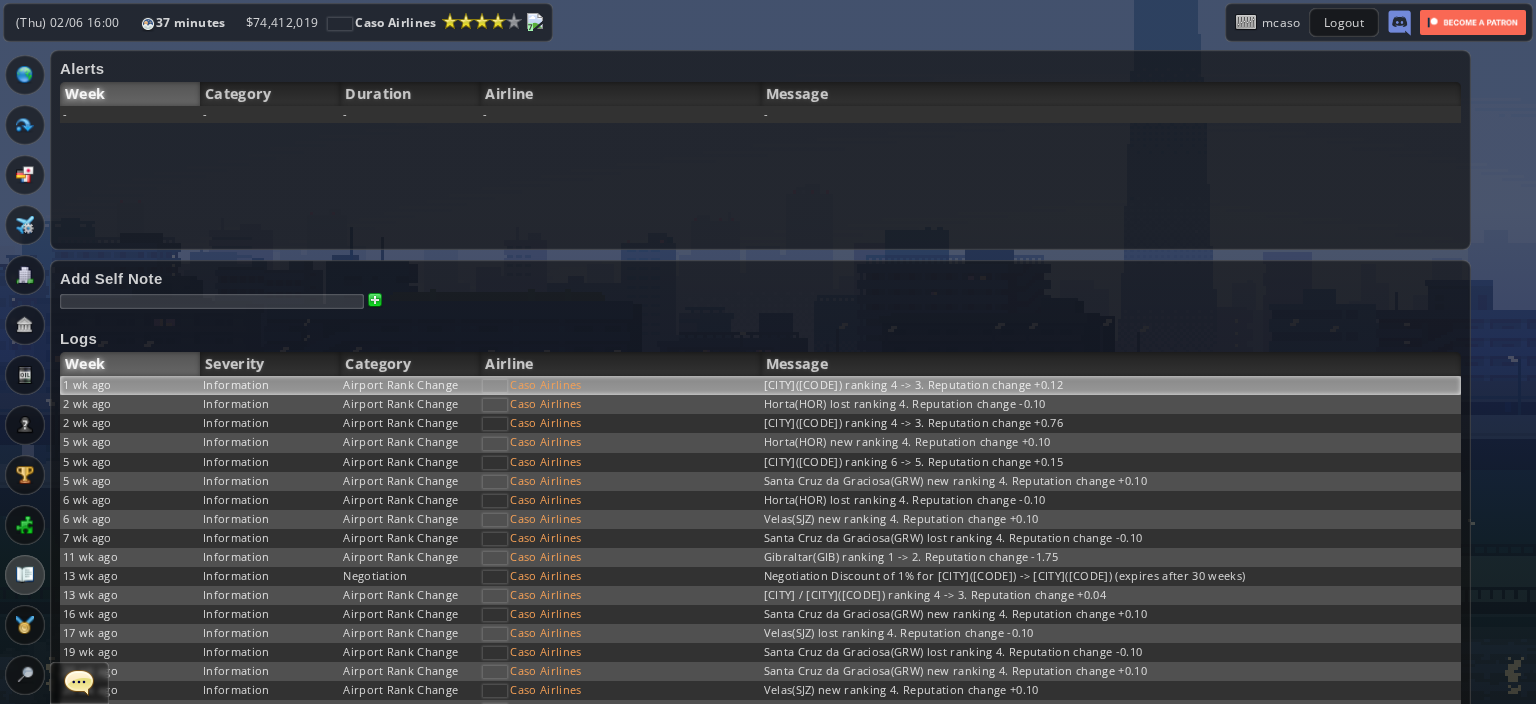 click on "[CITY]([CODE]) ranking 4 -> 3. Reputation change +0.12" at bounding box center (1111, 385) 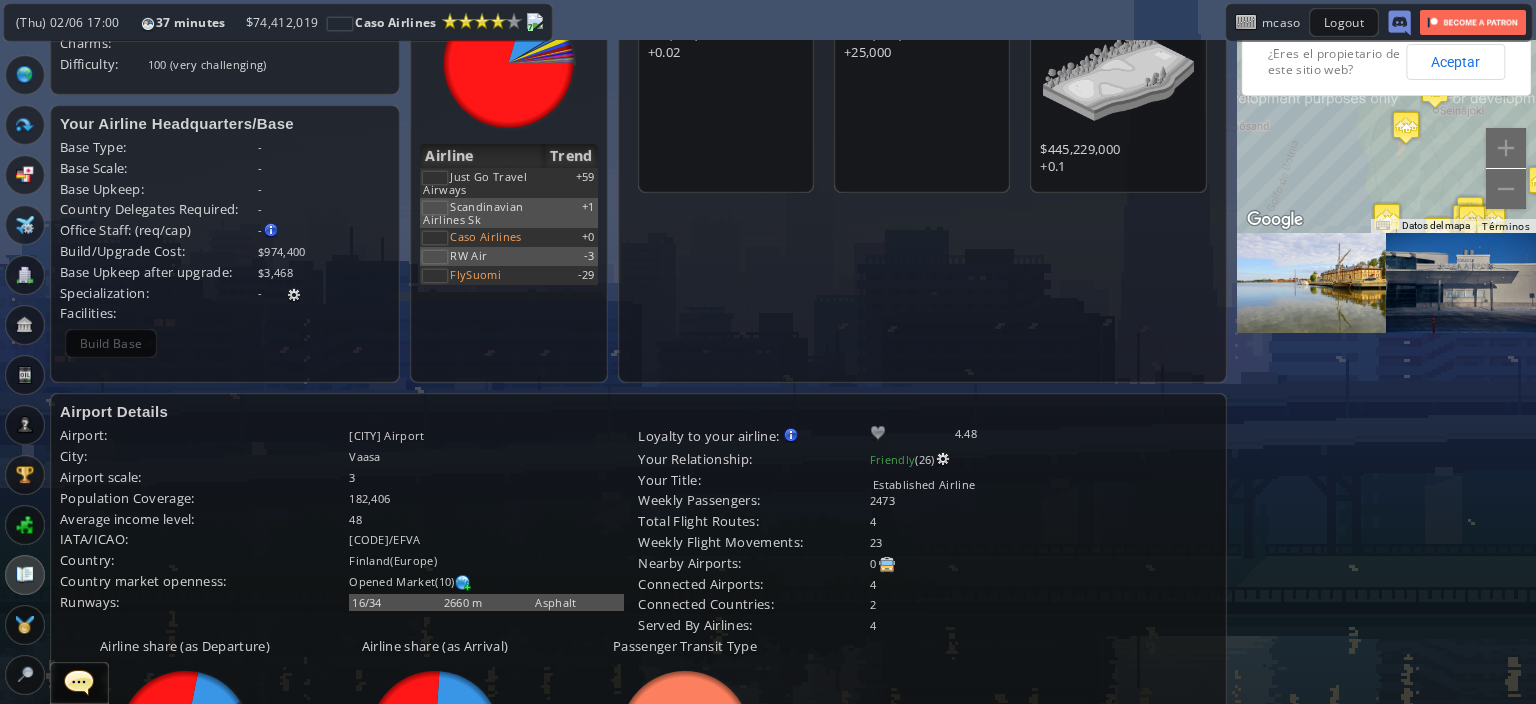scroll, scrollTop: 528, scrollLeft: 0, axis: vertical 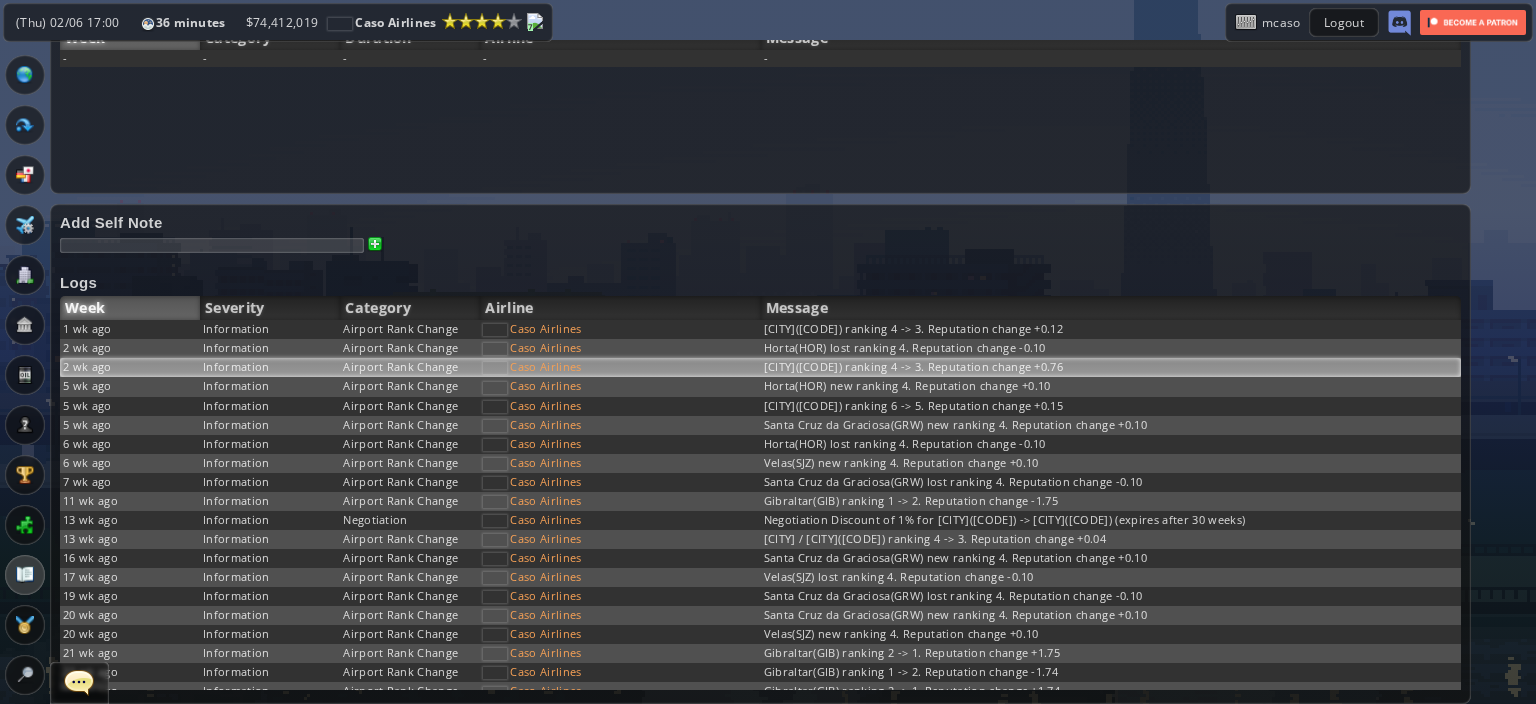 click on "[CITY]([CODE]) ranking 4 -> 3. Reputation change +0.76" at bounding box center (1111, 329) 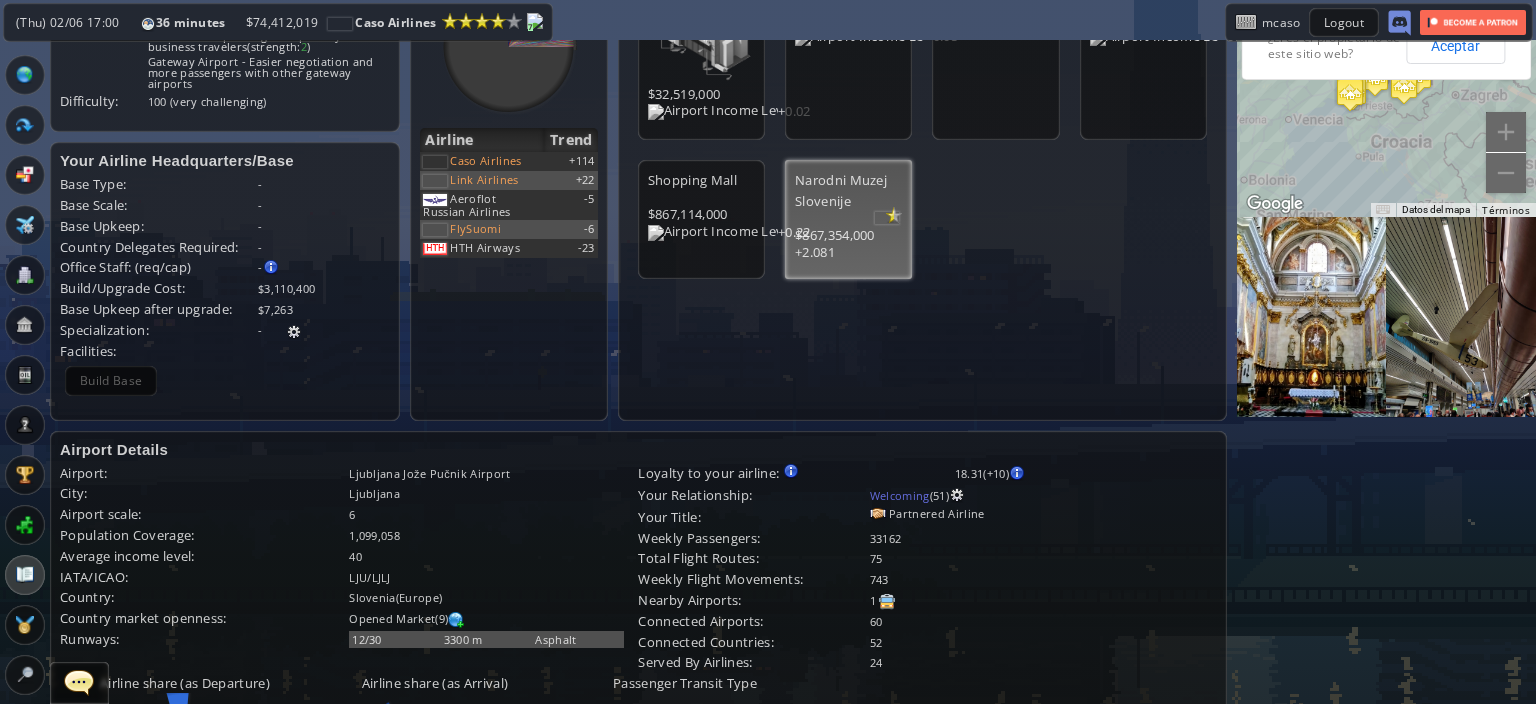 scroll, scrollTop: 0, scrollLeft: 0, axis: both 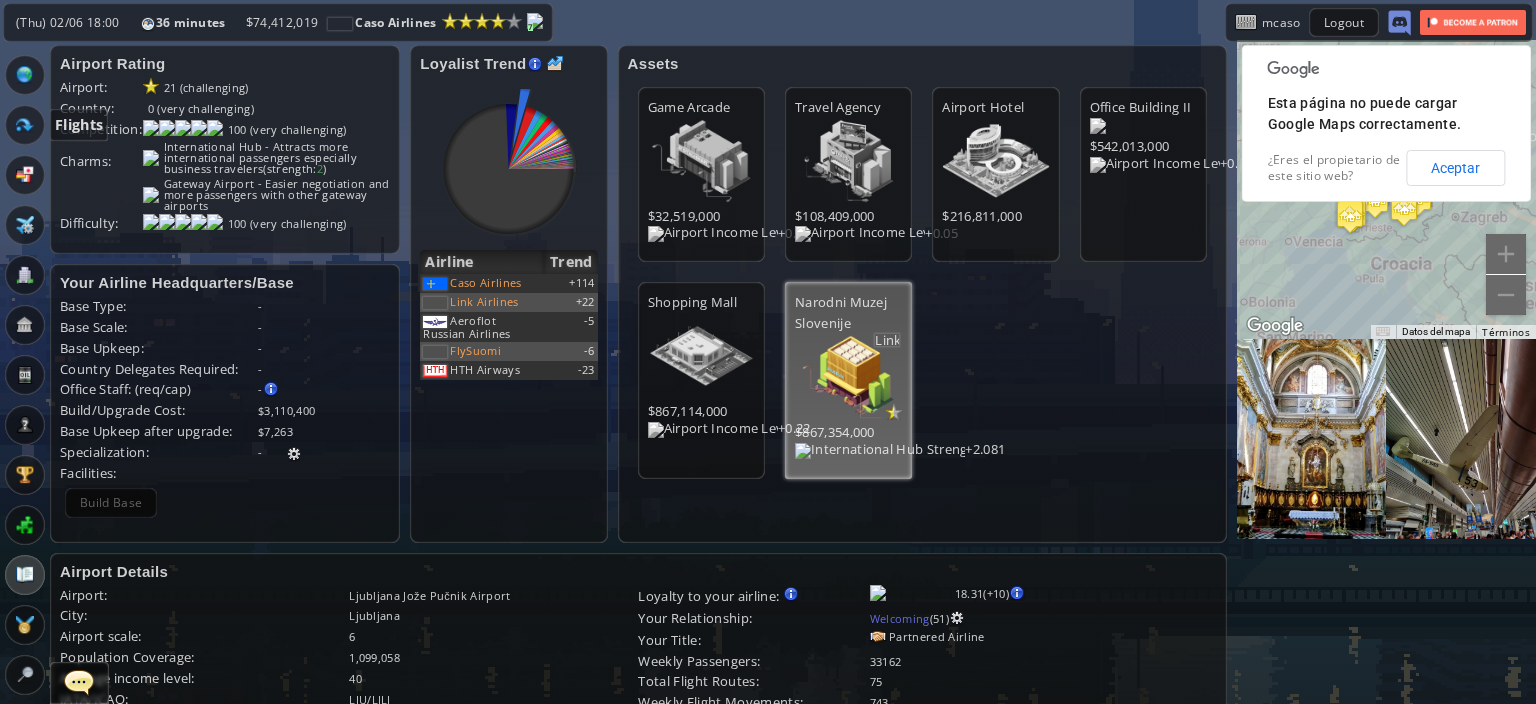 click at bounding box center [25, 125] 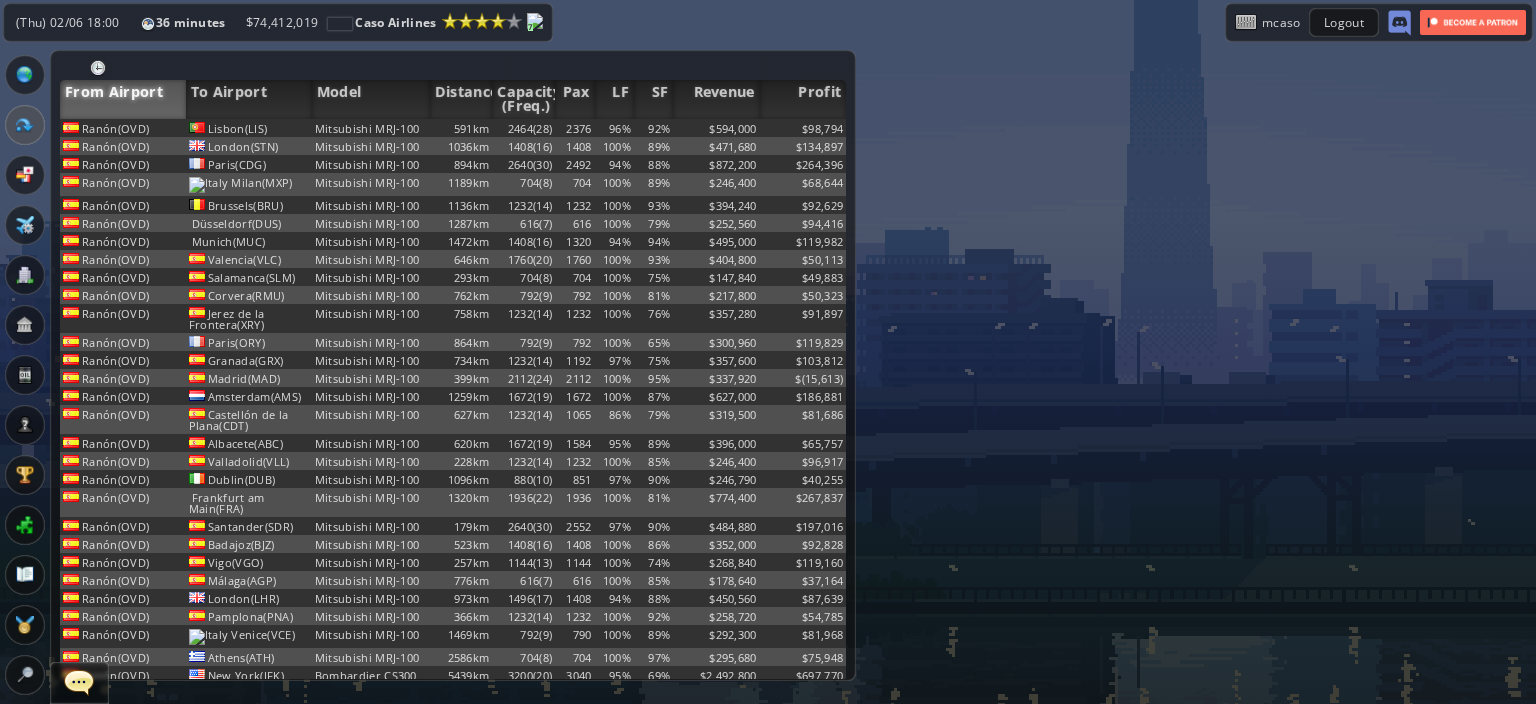 click at bounding box center [98, 68] 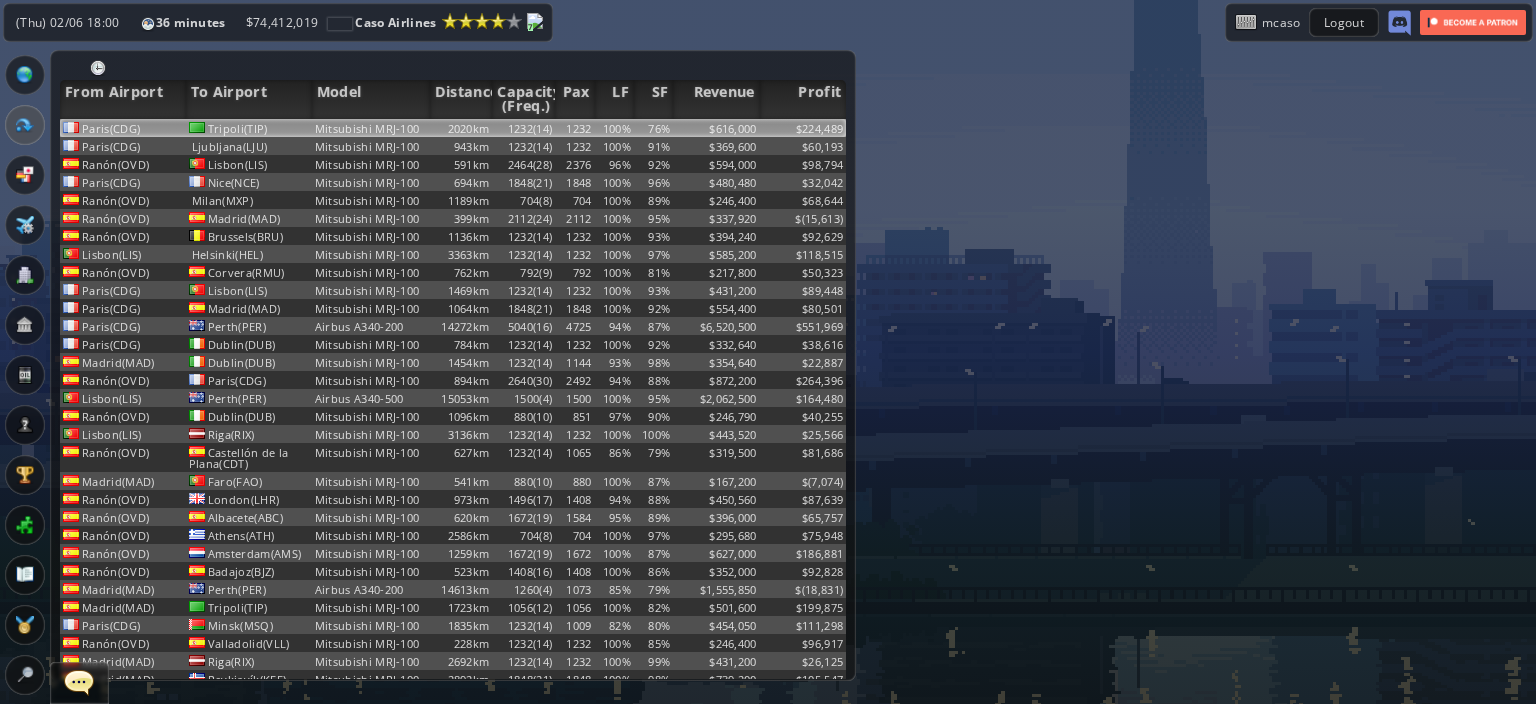 click on "Mitsubishi MRJ-100" at bounding box center [371, 128] 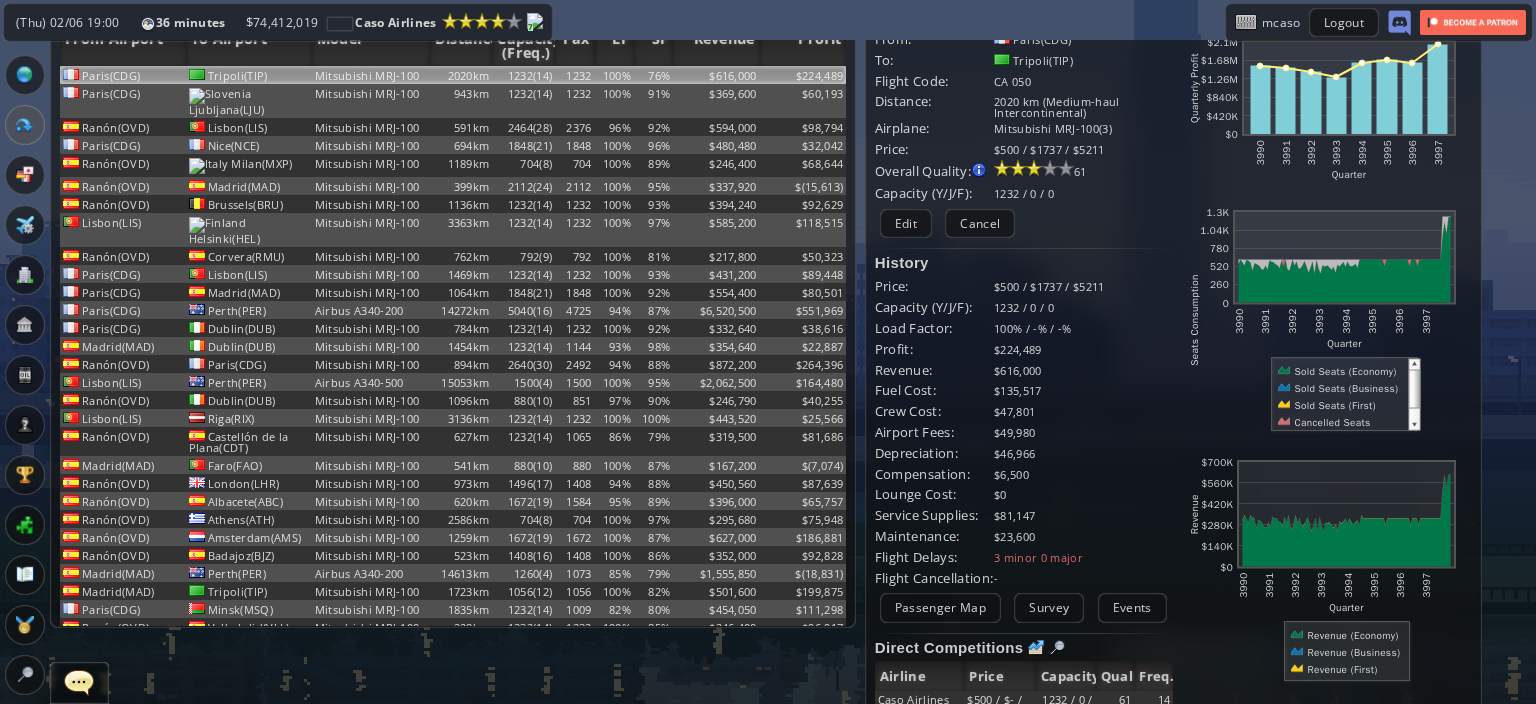 scroll, scrollTop: 0, scrollLeft: 0, axis: both 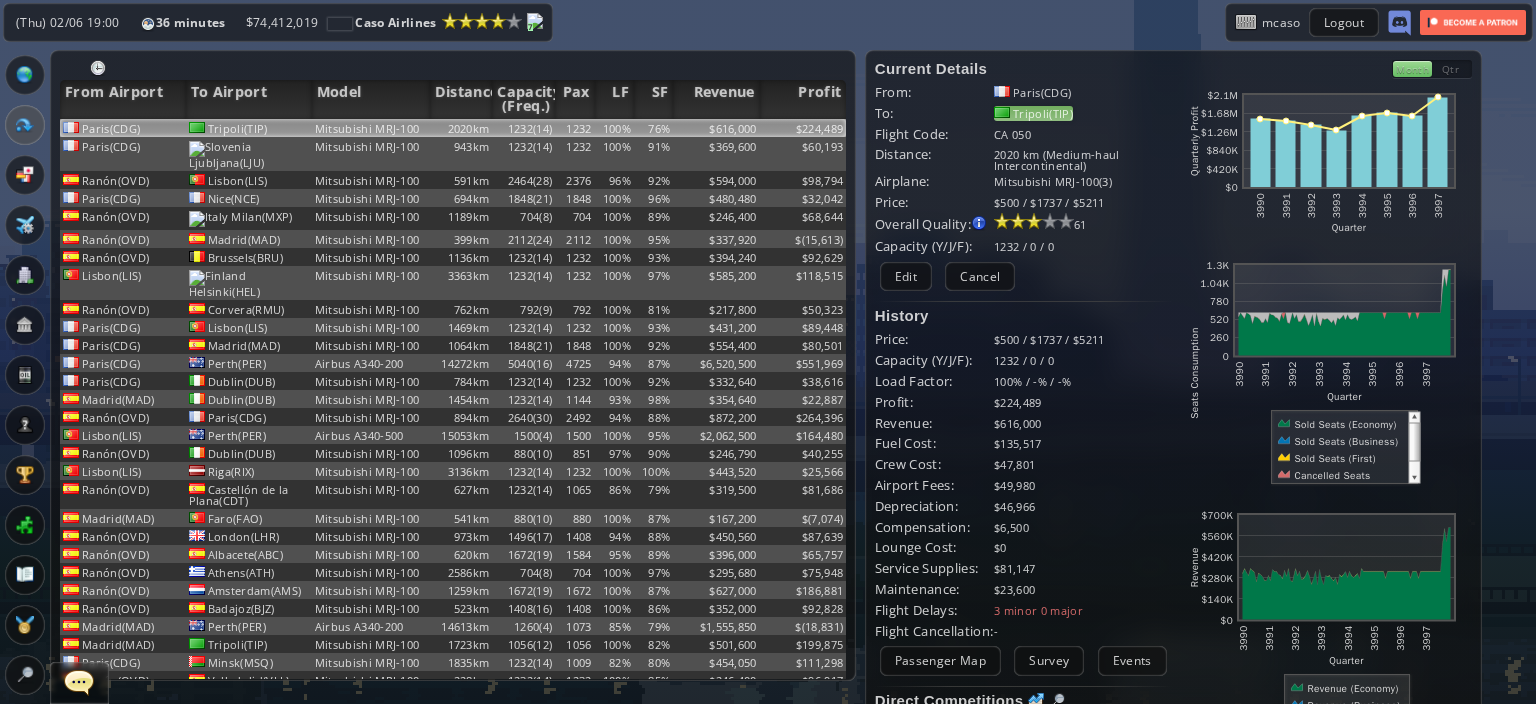 click on "Tripoli(TIP)" at bounding box center [1033, 113] 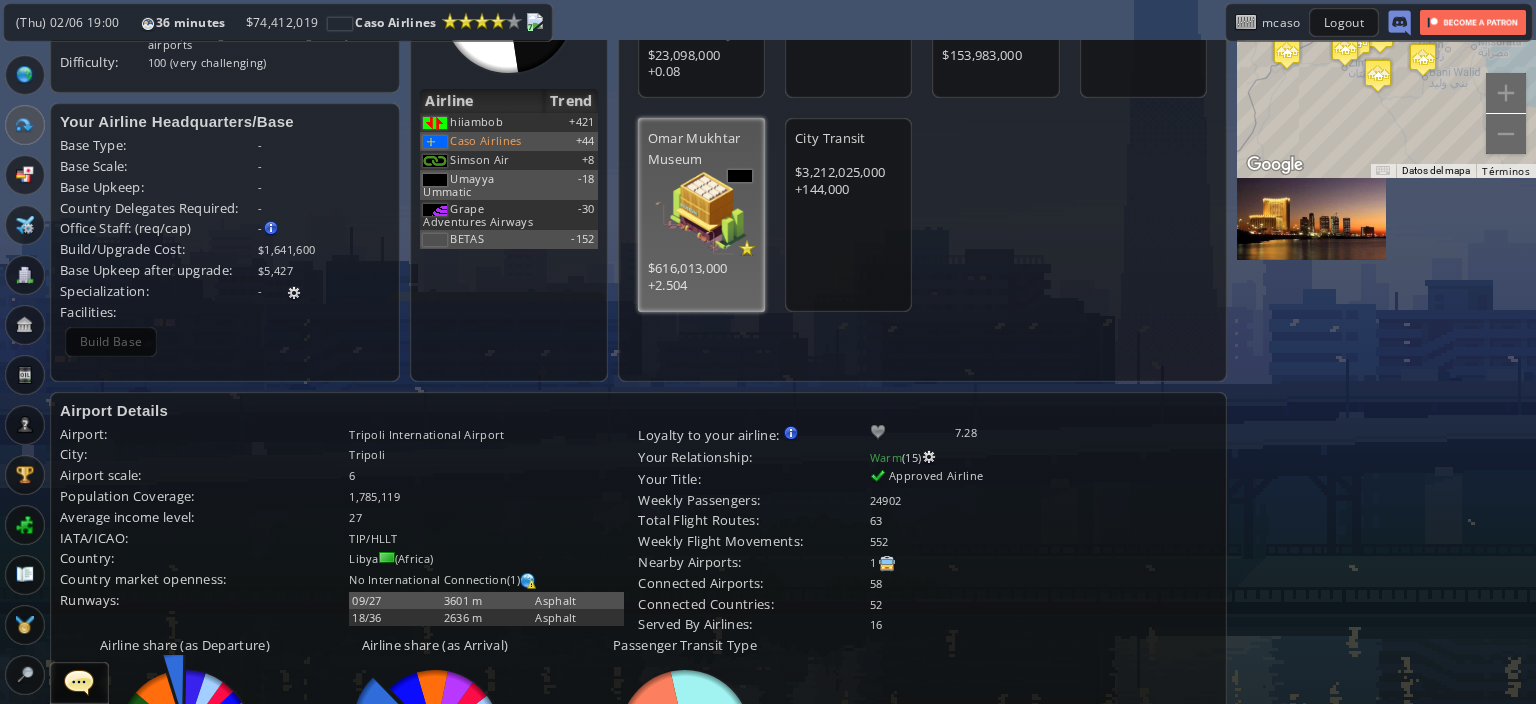 scroll, scrollTop: 235, scrollLeft: 0, axis: vertical 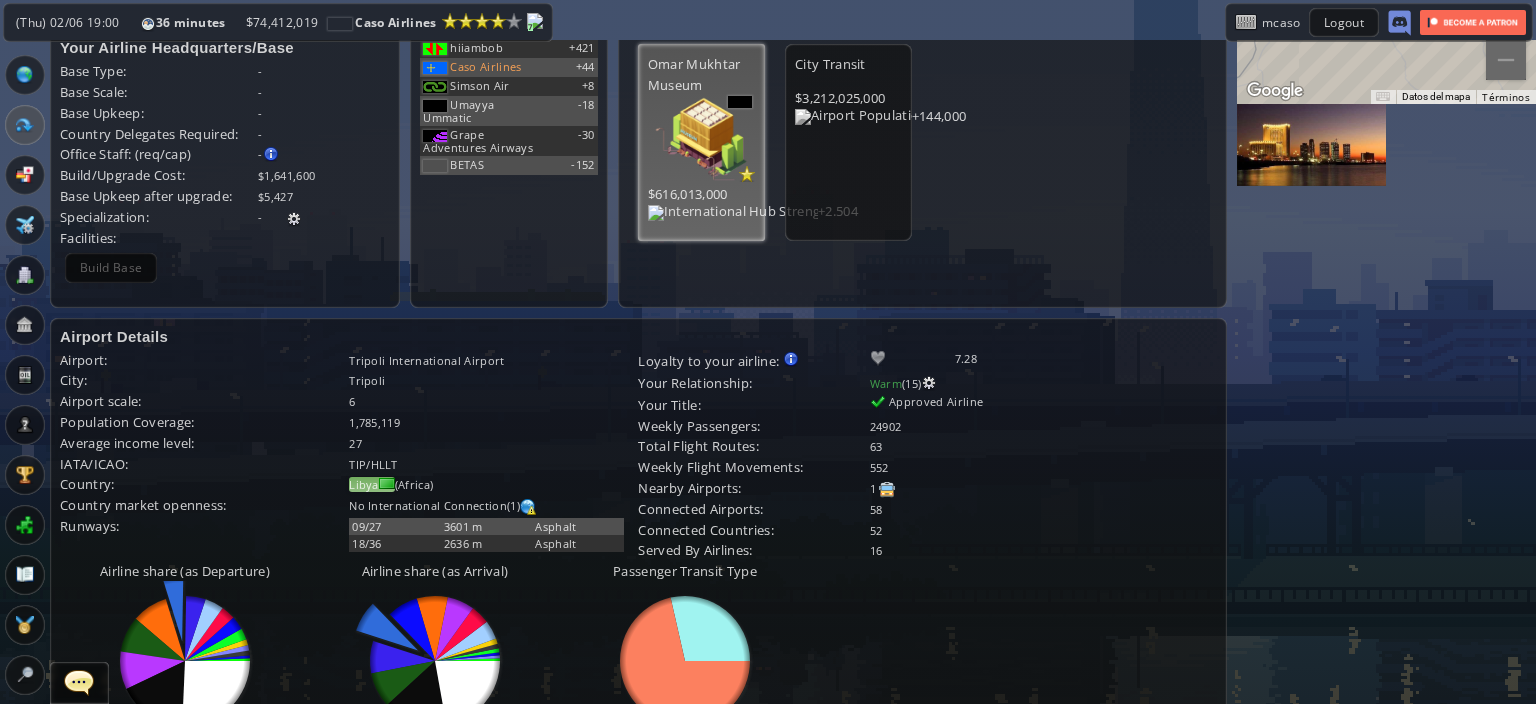 click on "Libya" at bounding box center [364, 484] 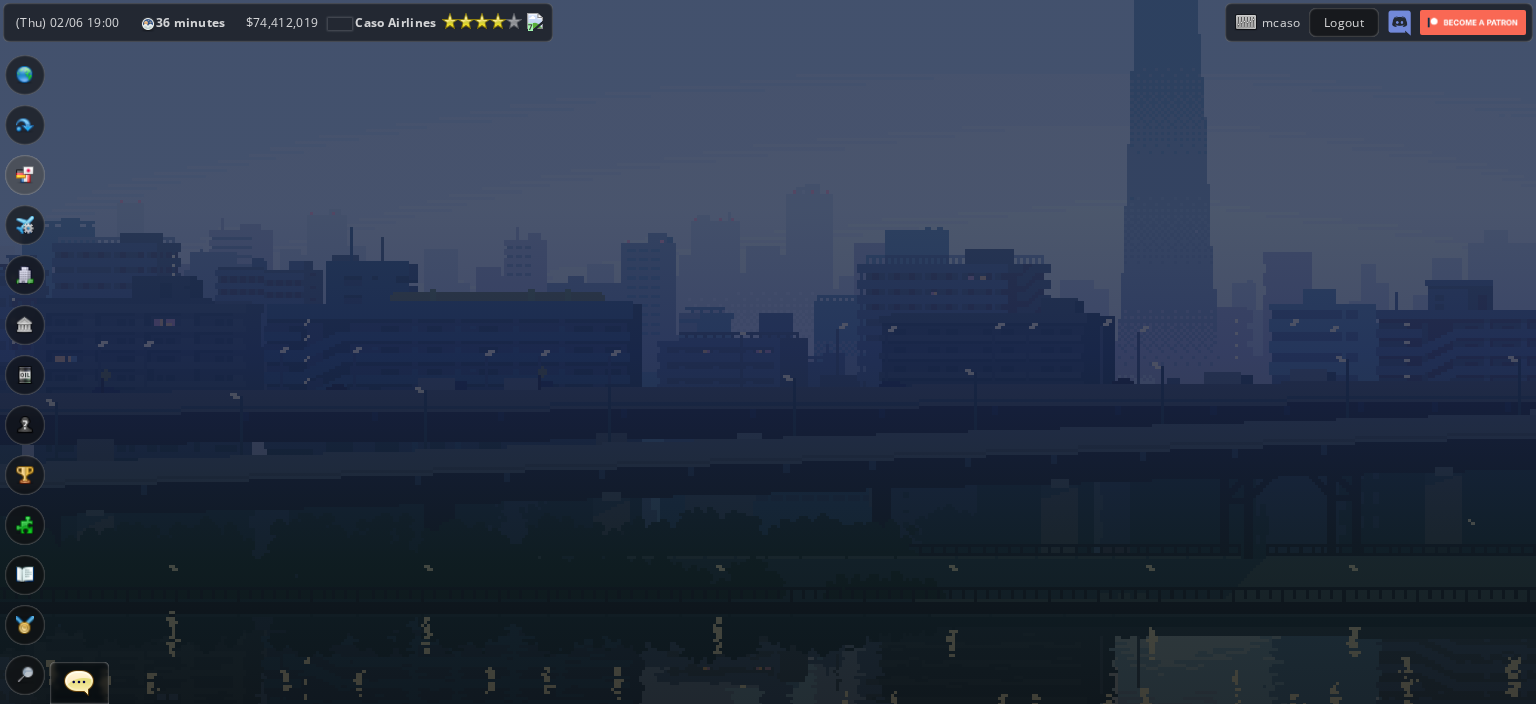 scroll, scrollTop: 0, scrollLeft: 0, axis: both 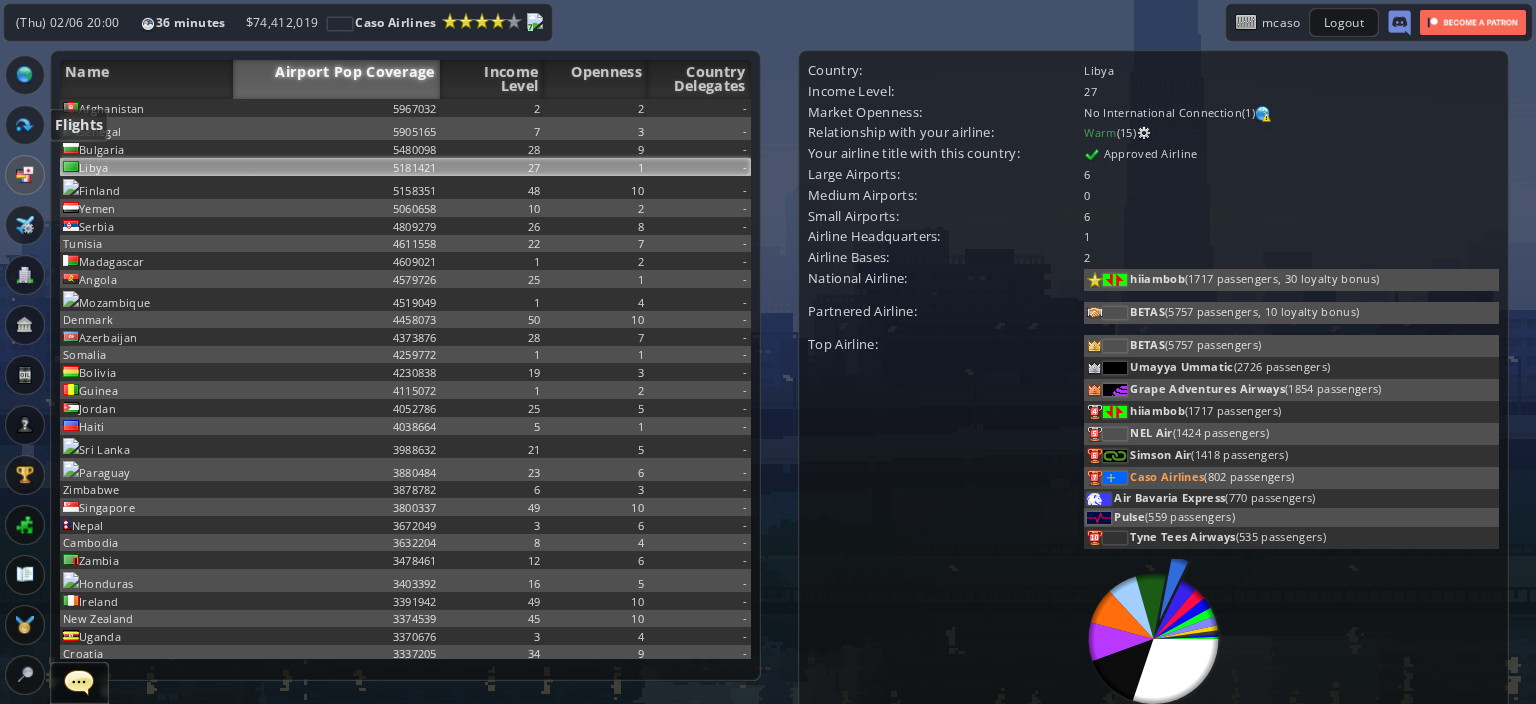 click at bounding box center (25, 125) 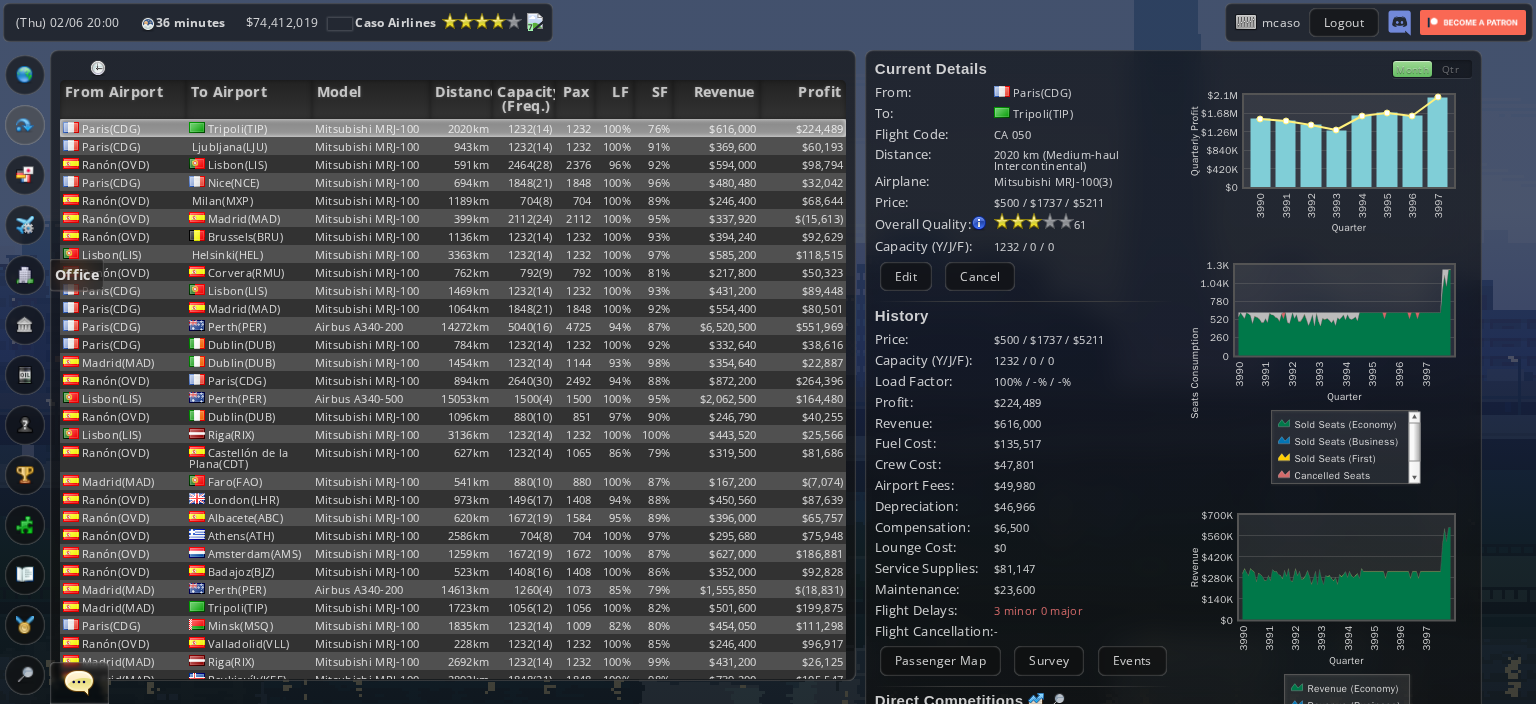 click at bounding box center (25, 275) 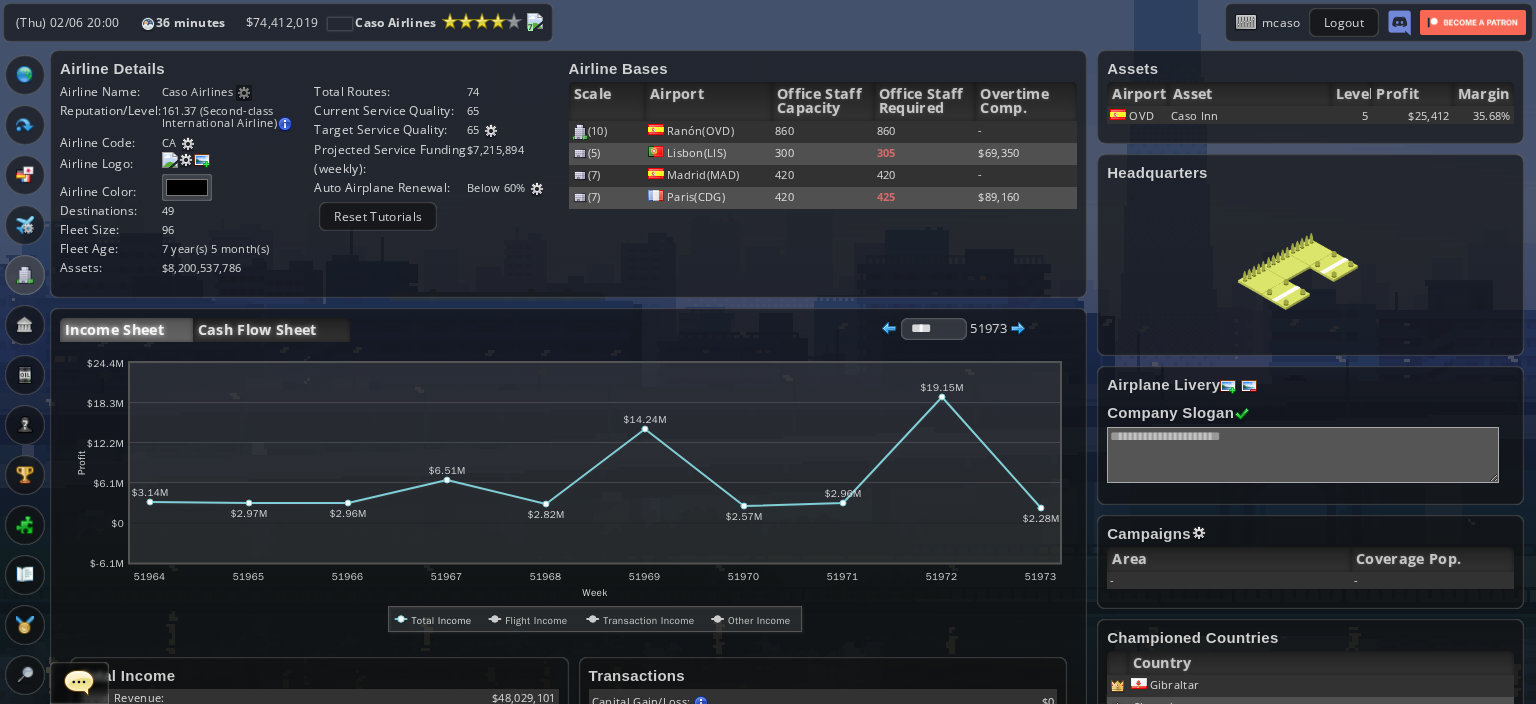 click on "Cash Flow Sheet" at bounding box center (271, 330) 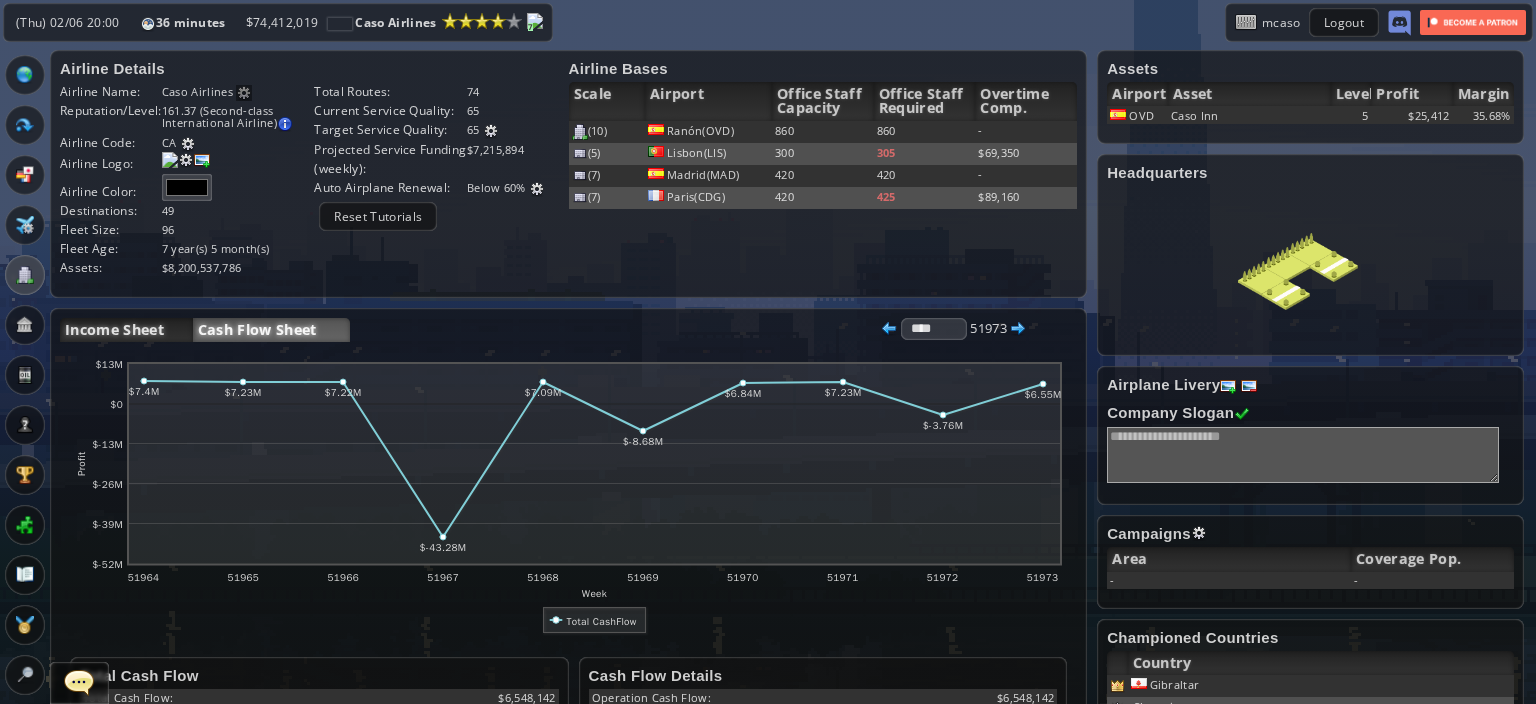 click on "Income Sheet" at bounding box center (126, 330) 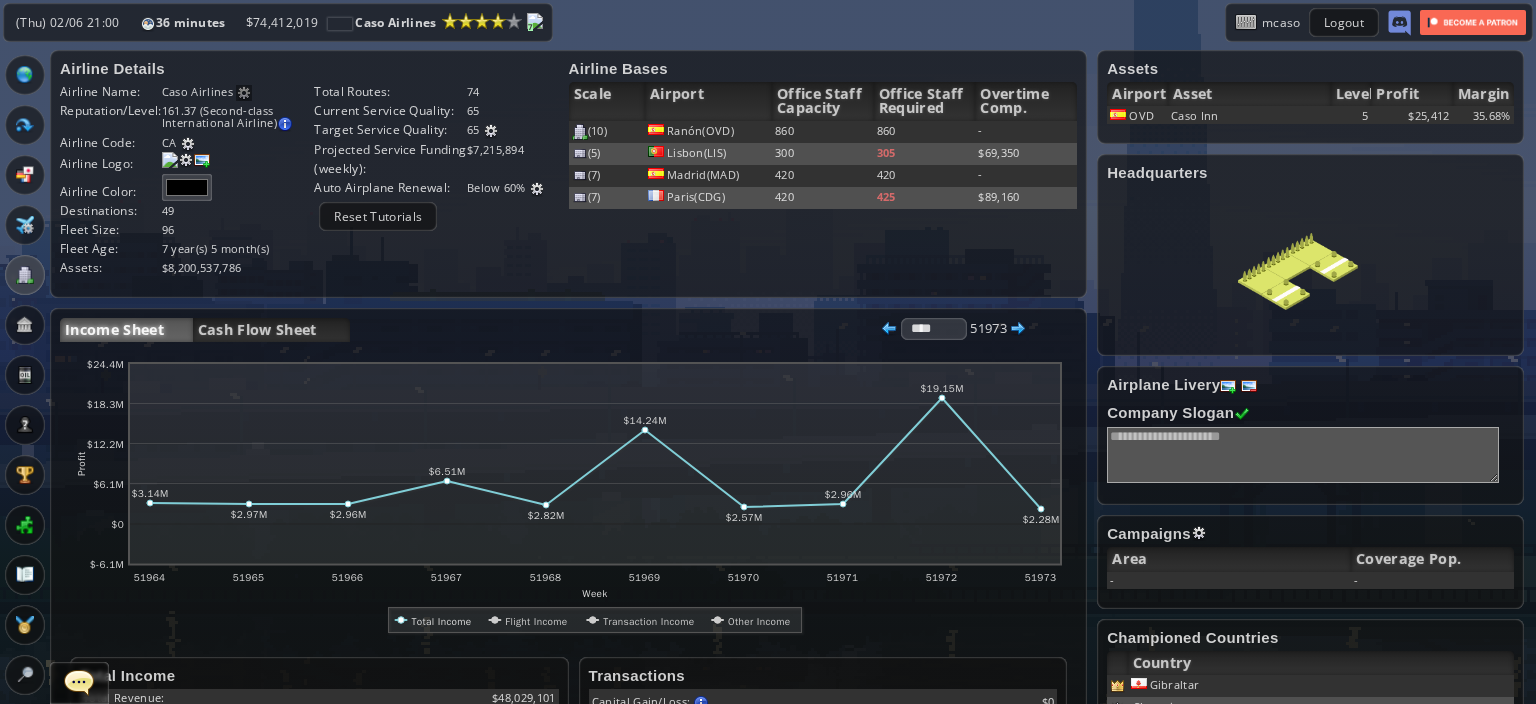 click on "Airline Name:
[AIRLINE]
Airline rename is only available to Patreon members
Reputation/Level:
161.37 (Second-class International Airline) Target Reputation: 161.37 Airport Loyalist Ranking : 37.37 Alliance Bonus : 24.00 Passengers carried : 100.00 Current reputation adjusts slowly towards the target reputation Next Grade: 175
[STATE] ** 49 96" at bounding box center [568, 174] 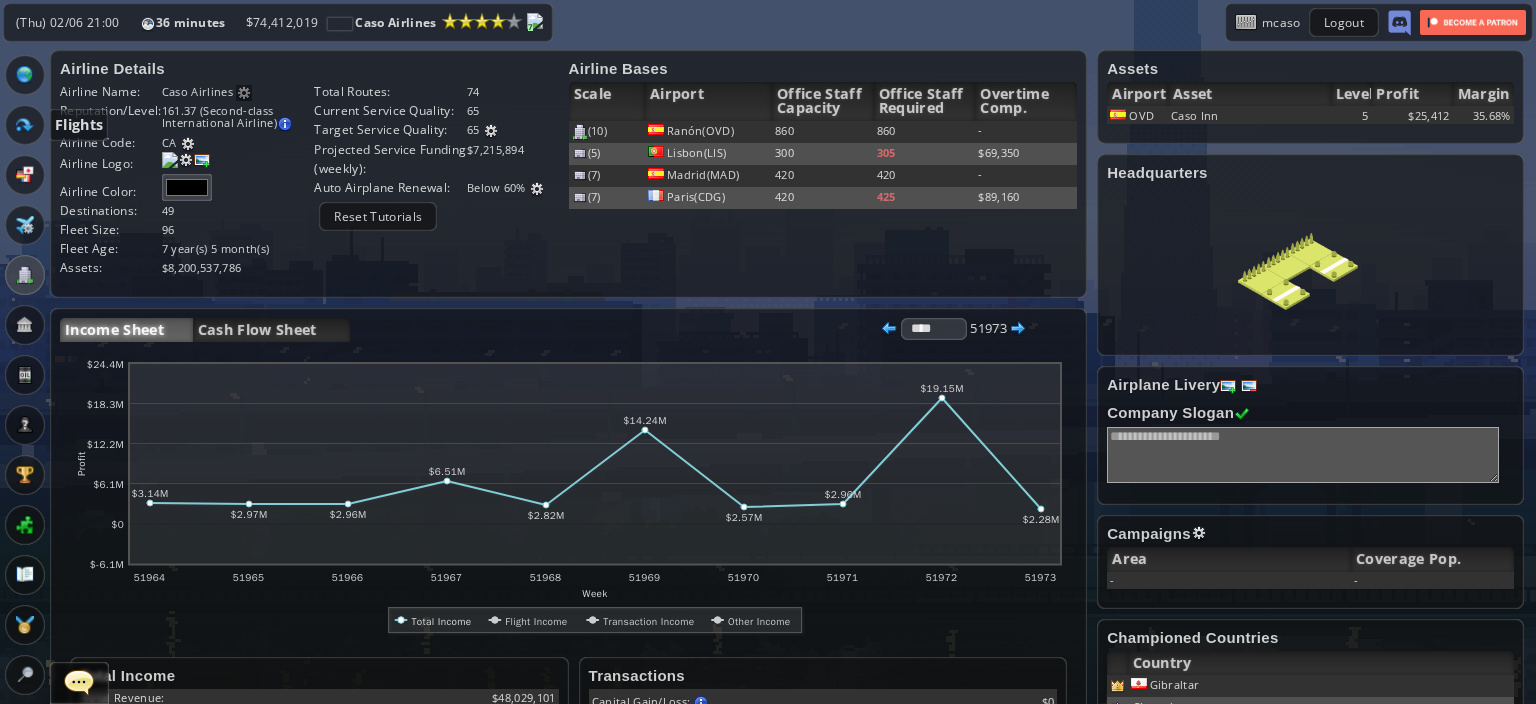 click at bounding box center [25, 125] 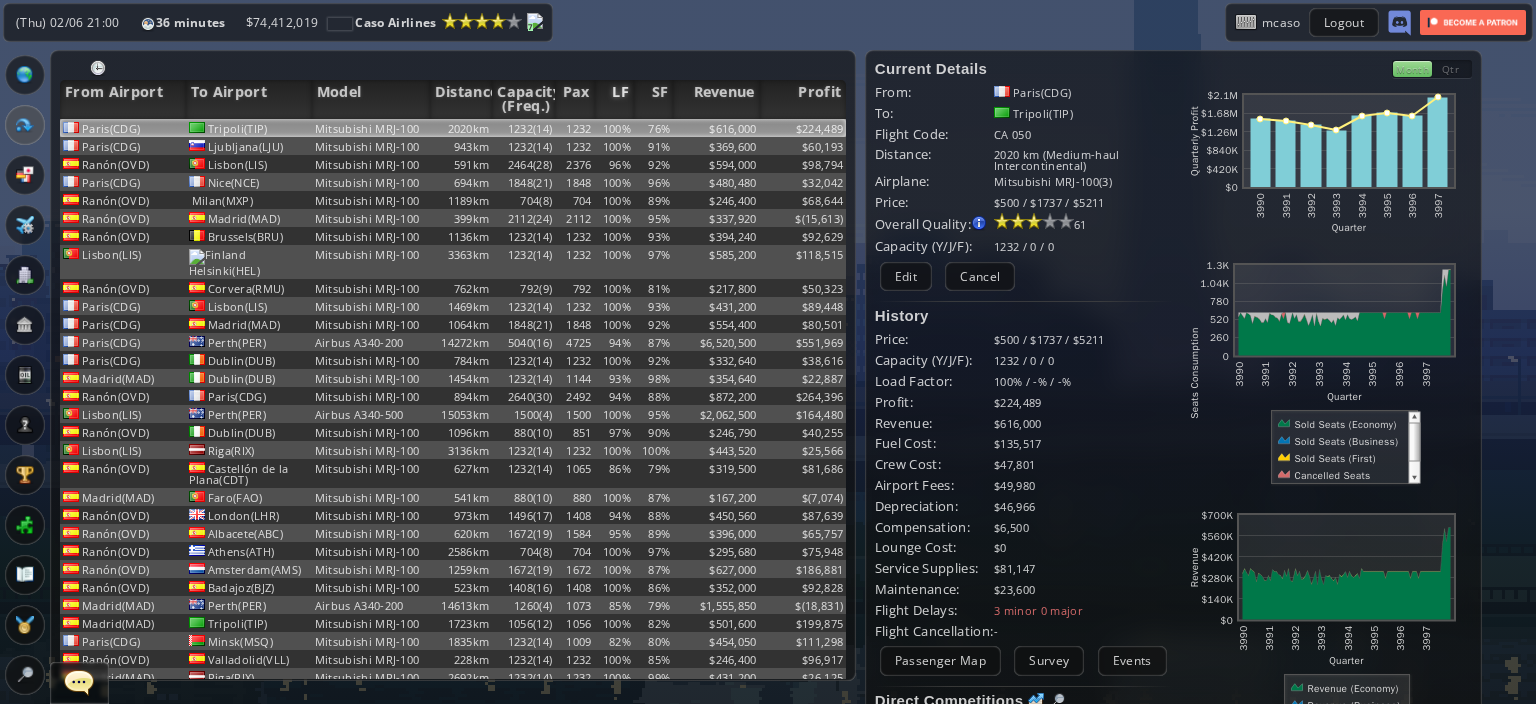 click on "LF" at bounding box center (614, 99) 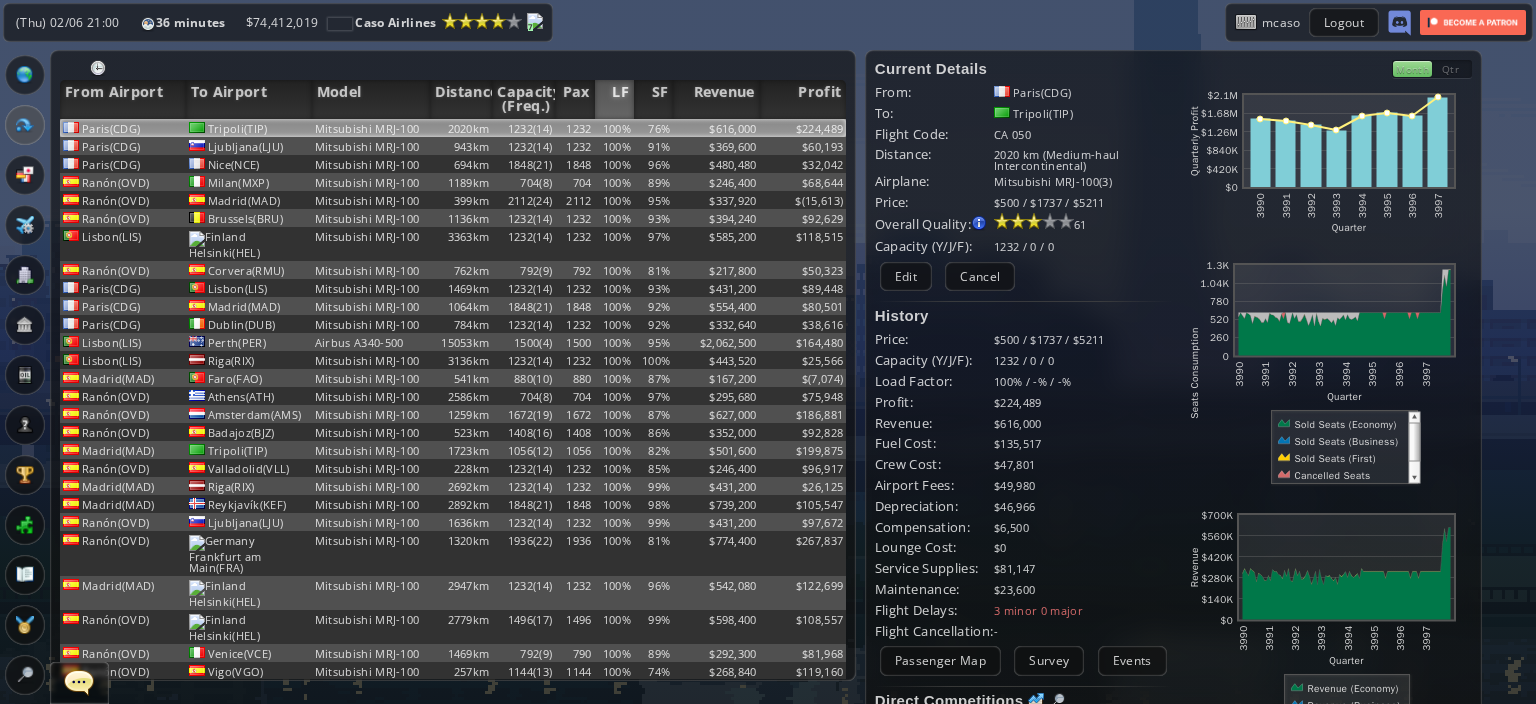 click on "LF" at bounding box center [614, 99] 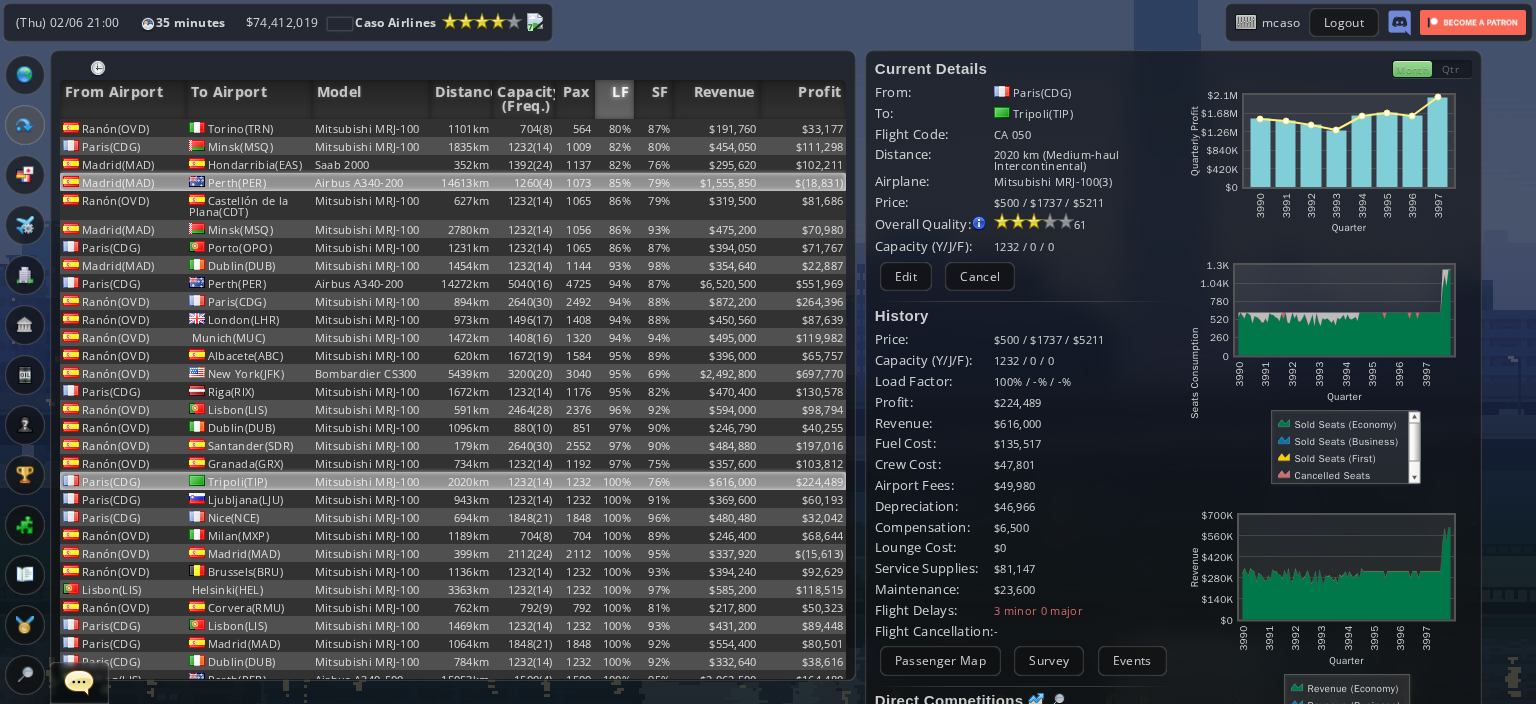 click on "85%" at bounding box center (614, 128) 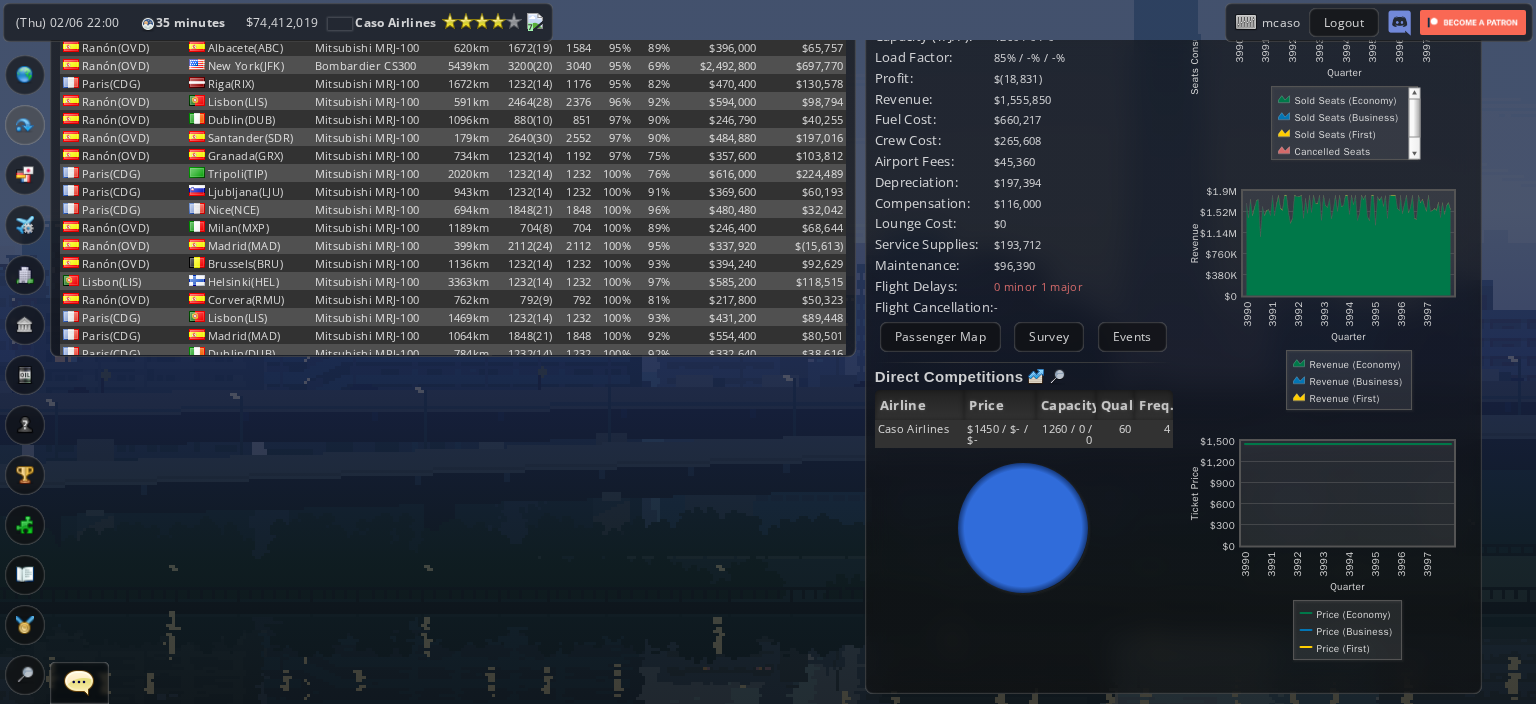 scroll, scrollTop: 7, scrollLeft: 0, axis: vertical 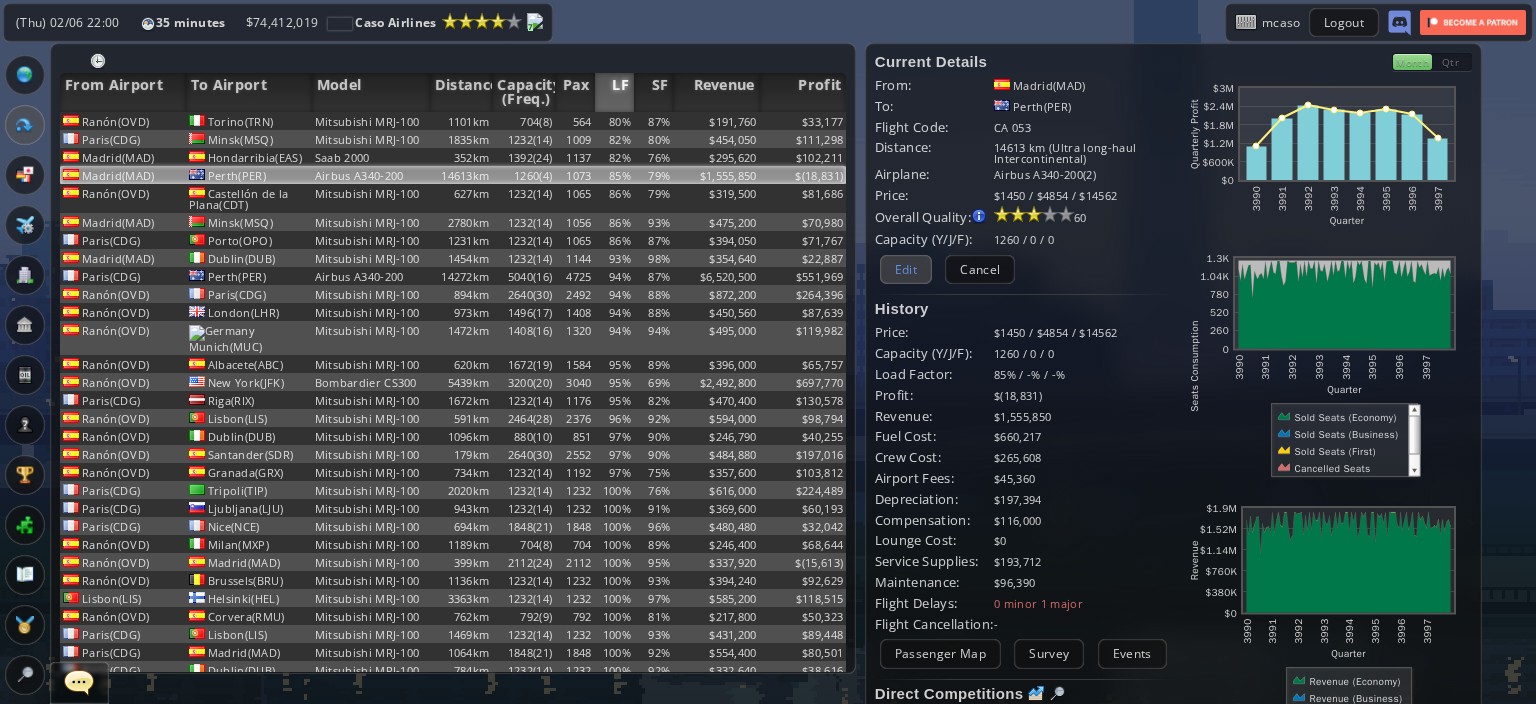 click on "Edit" at bounding box center [906, 269] 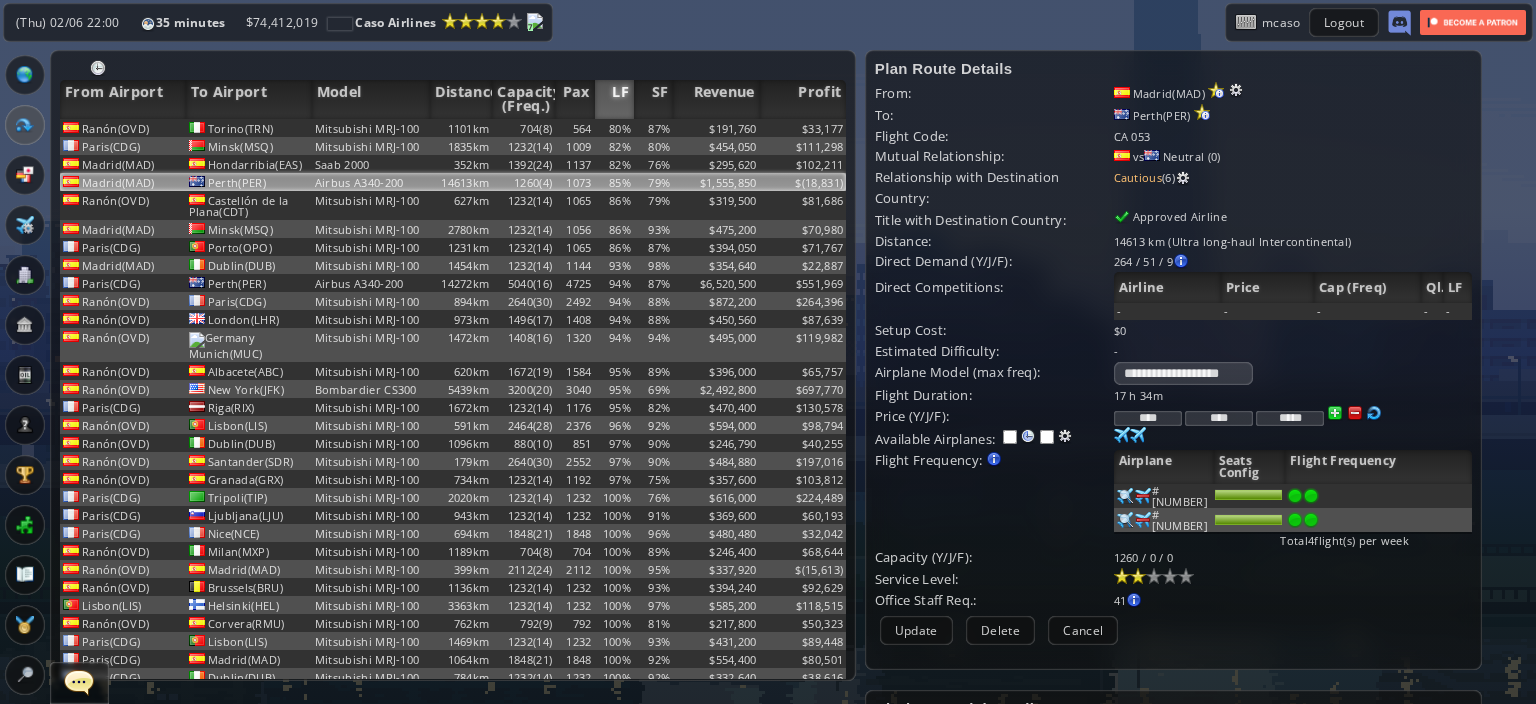 scroll, scrollTop: 106, scrollLeft: 0, axis: vertical 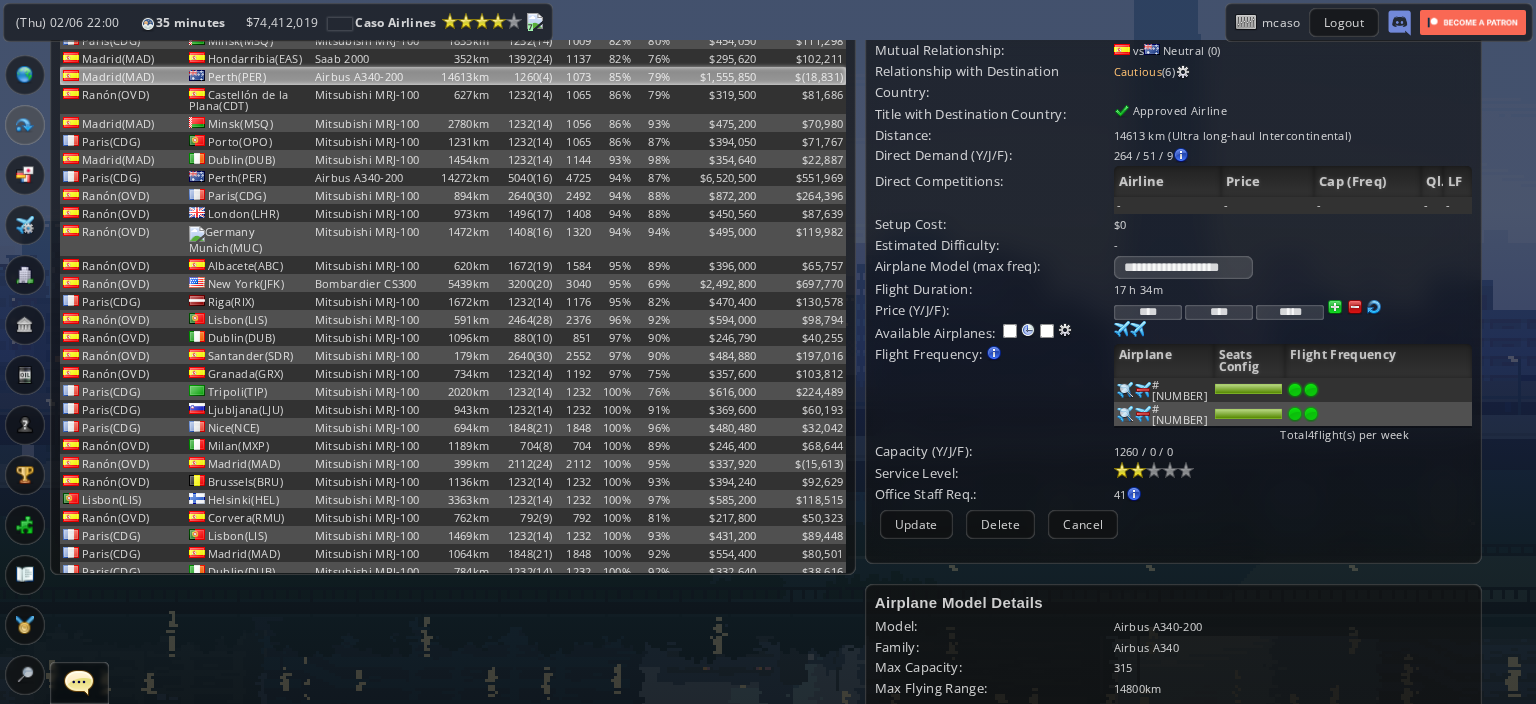 drag, startPoint x: 1170, startPoint y: 298, endPoint x: 1147, endPoint y: 296, distance: 23.086792 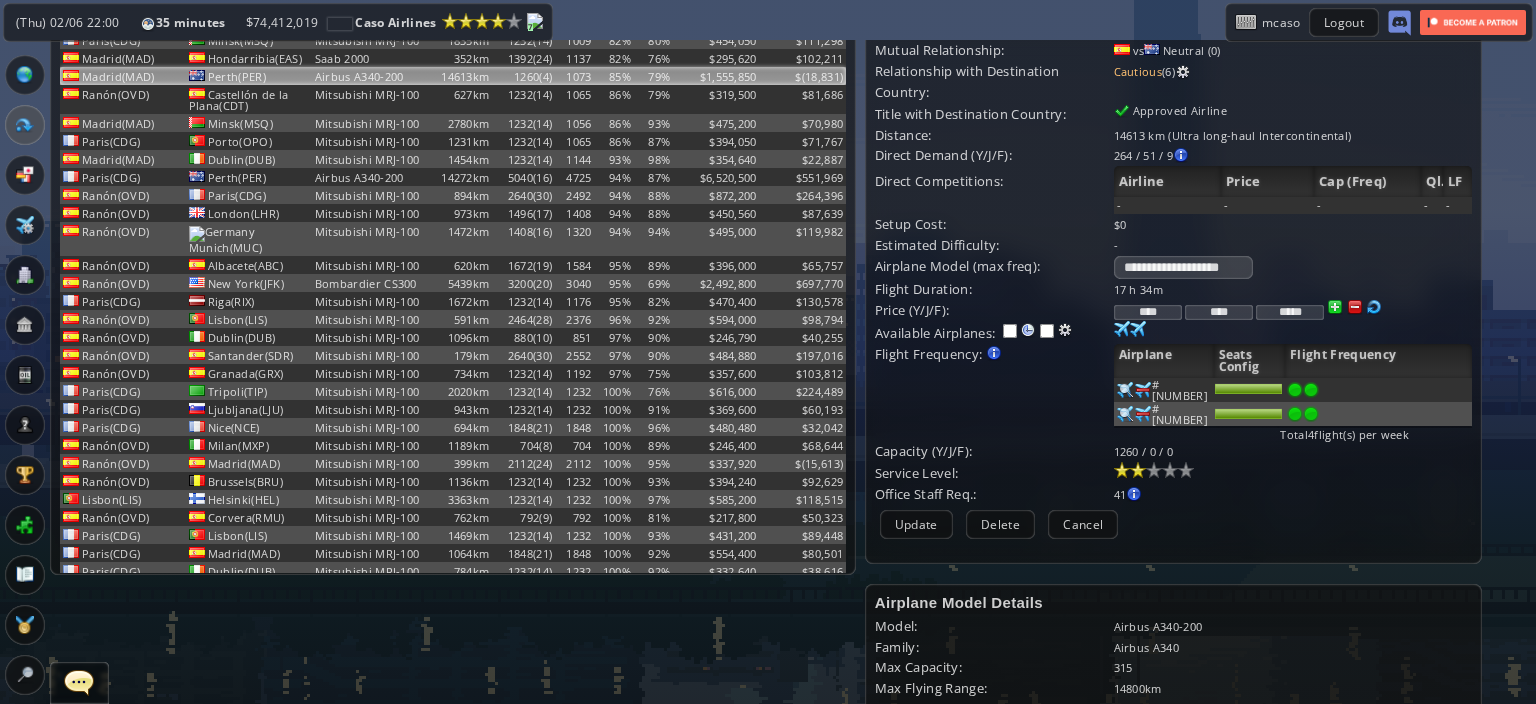 click on "****" at bounding box center (1148, 312) 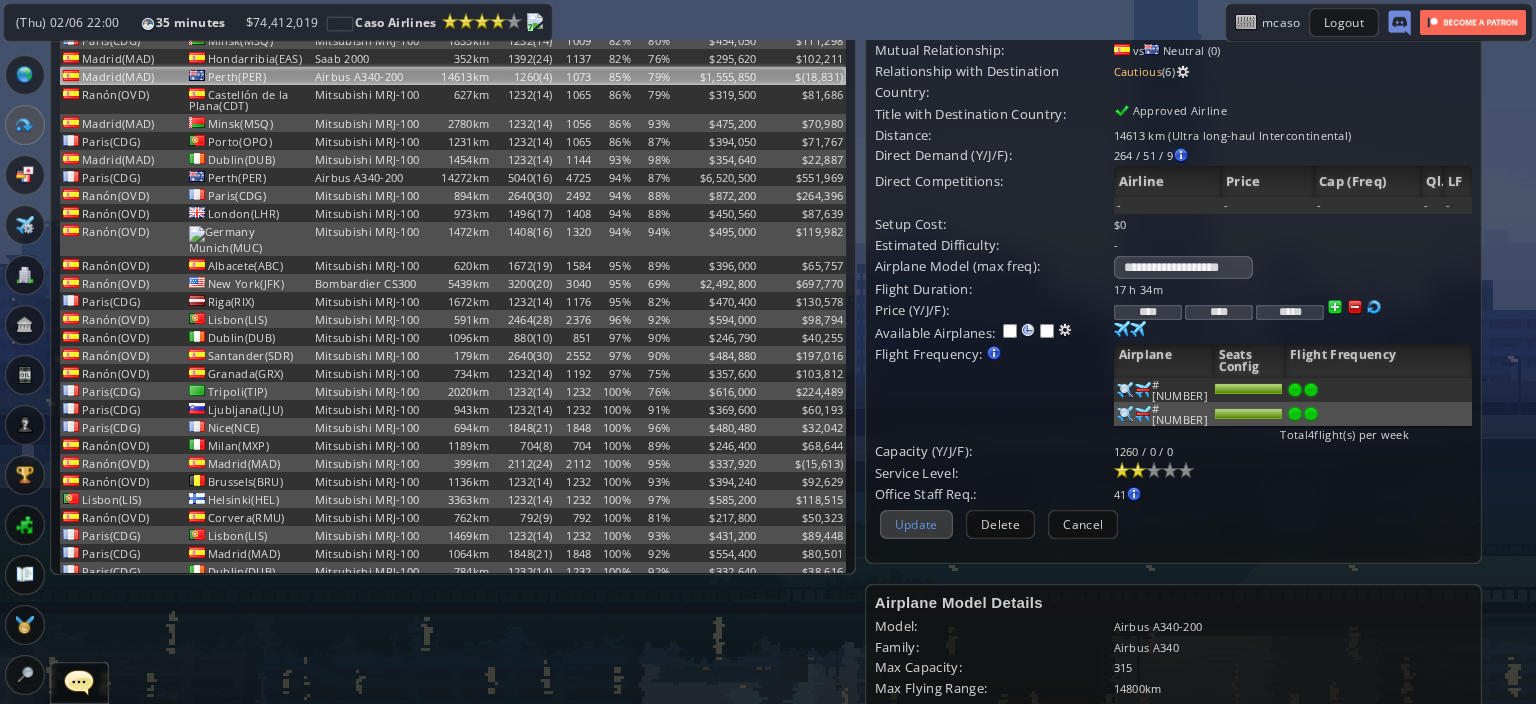 type on "****" 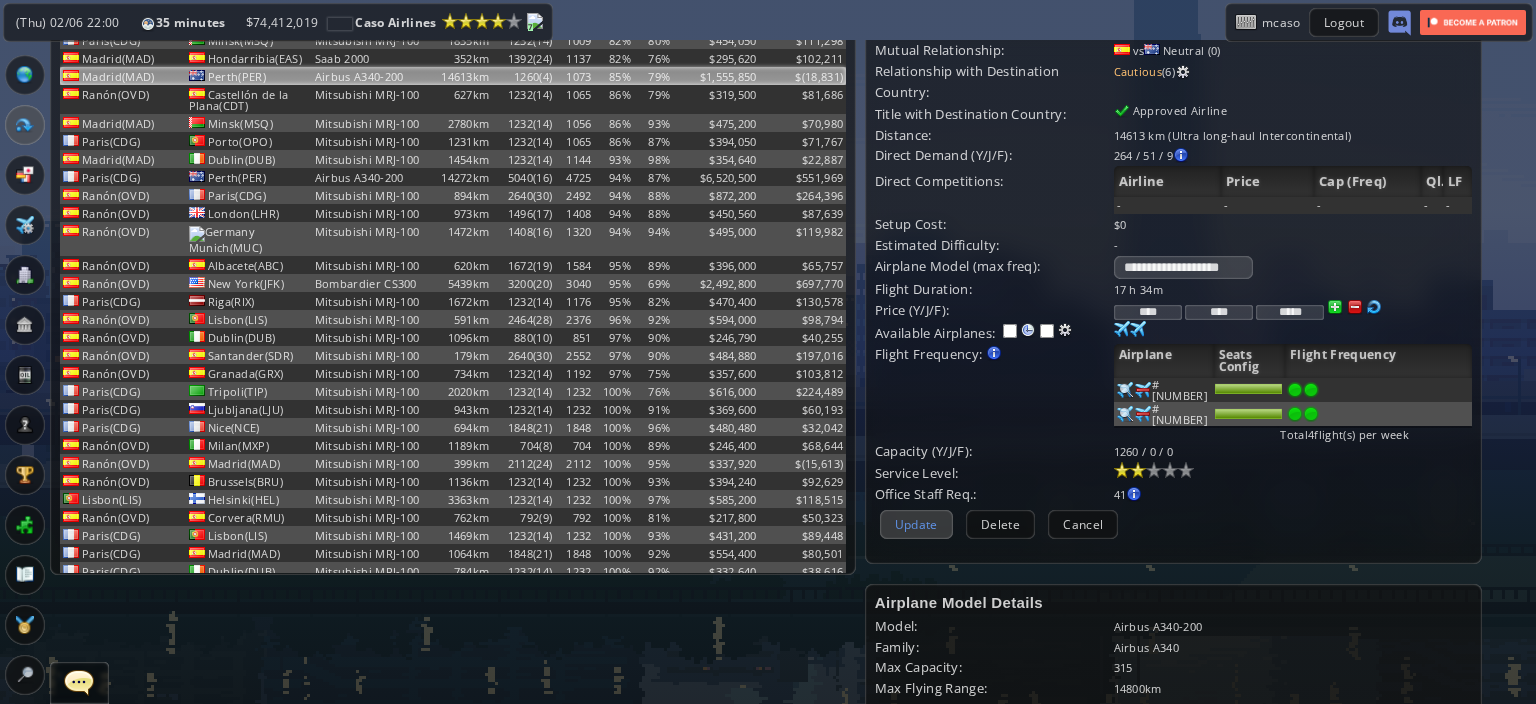 click on "Update" at bounding box center [916, 524] 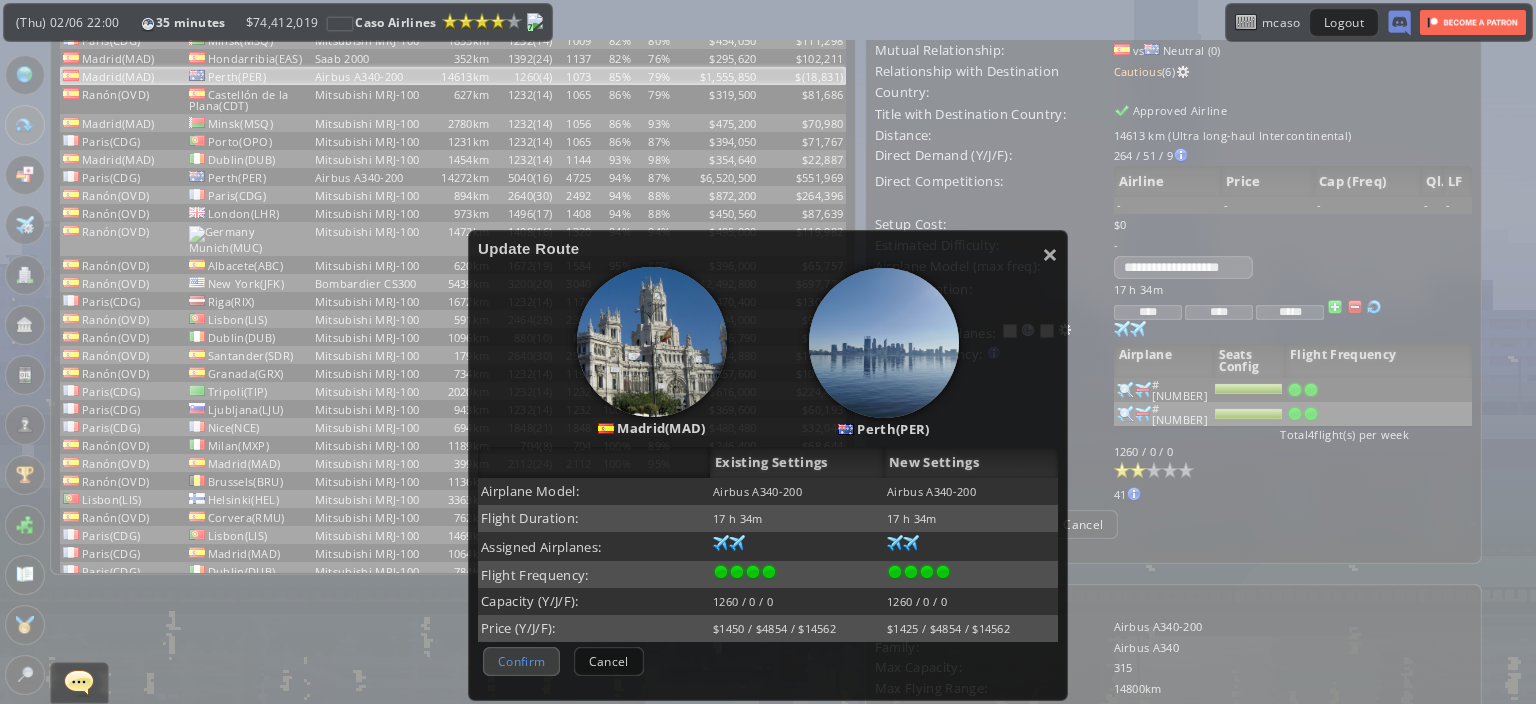 click on "Confirm" at bounding box center [521, 661] 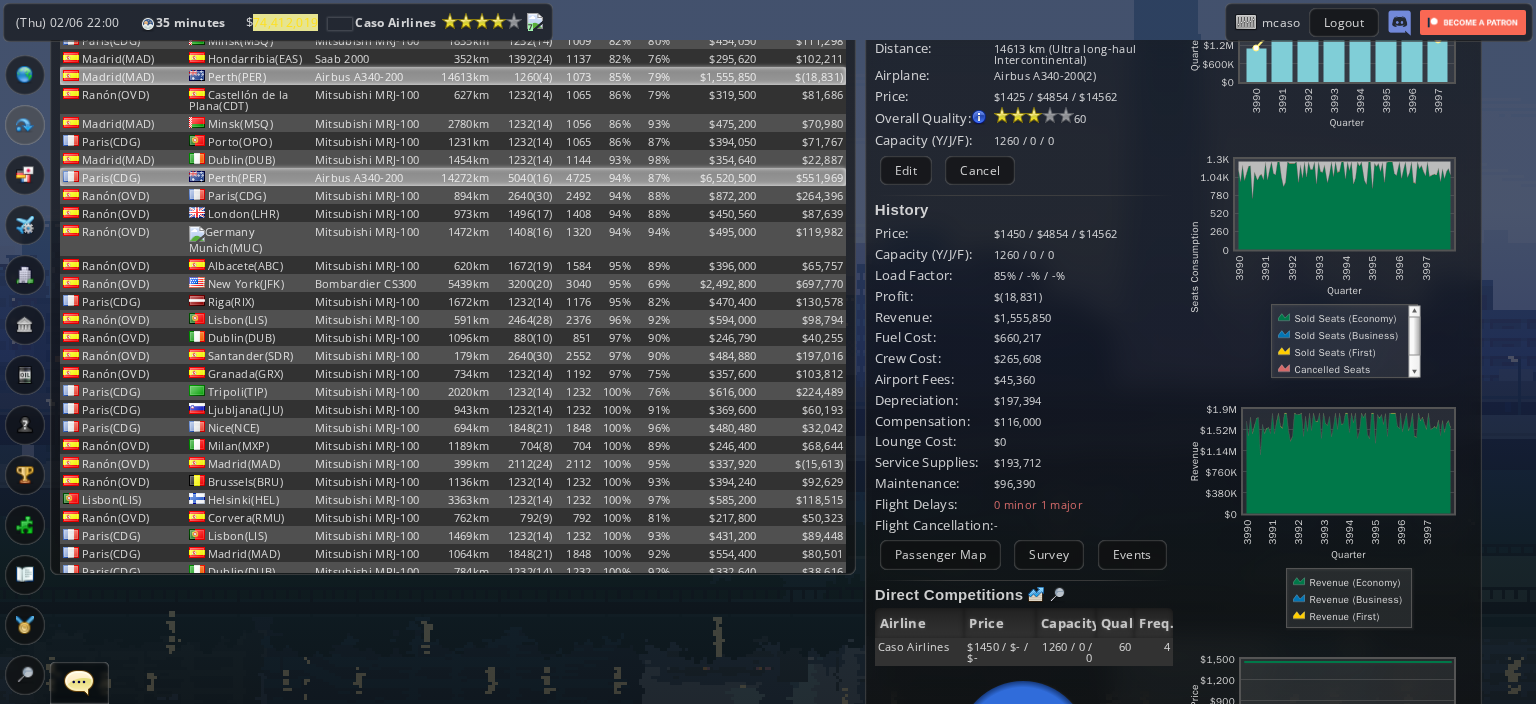 click on "$6,520,500" at bounding box center (716, 22) 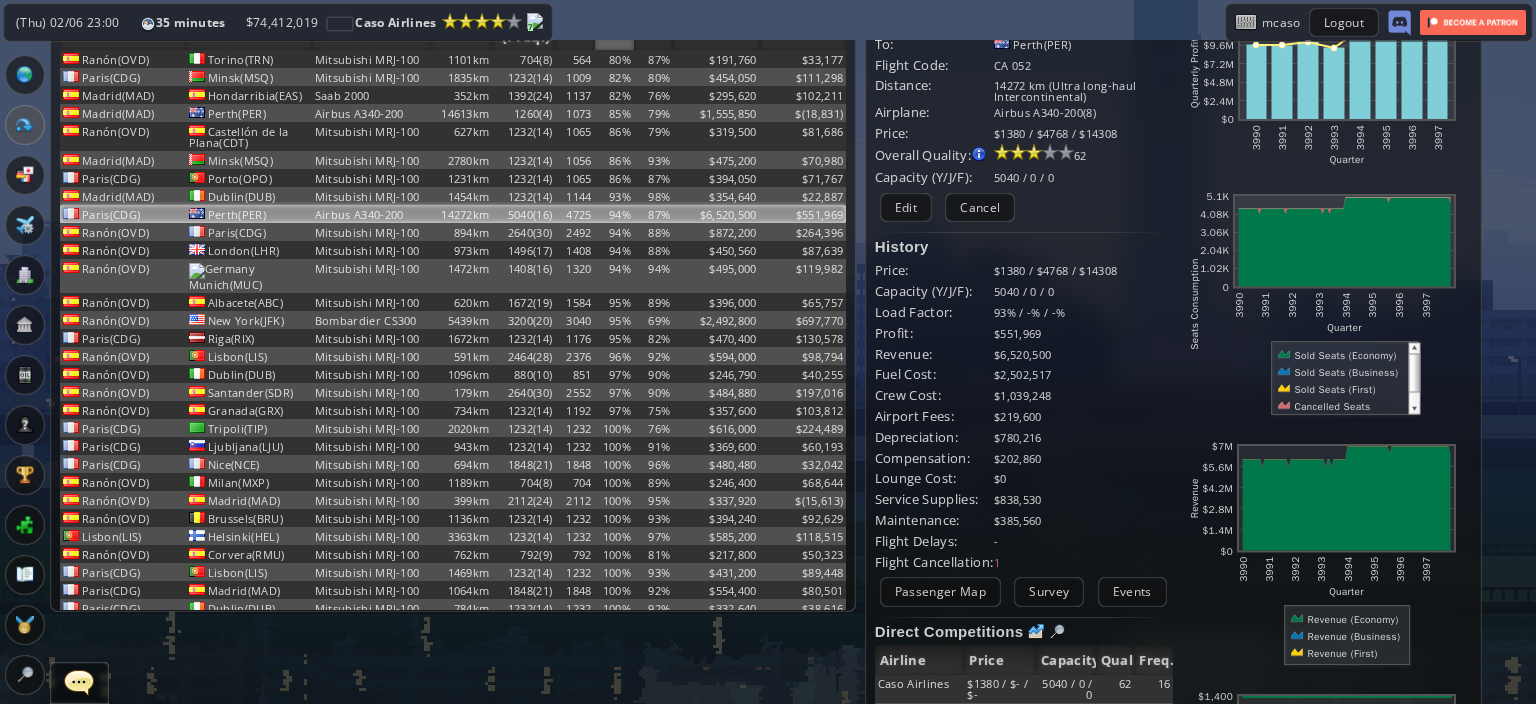 scroll, scrollTop: 0, scrollLeft: 0, axis: both 